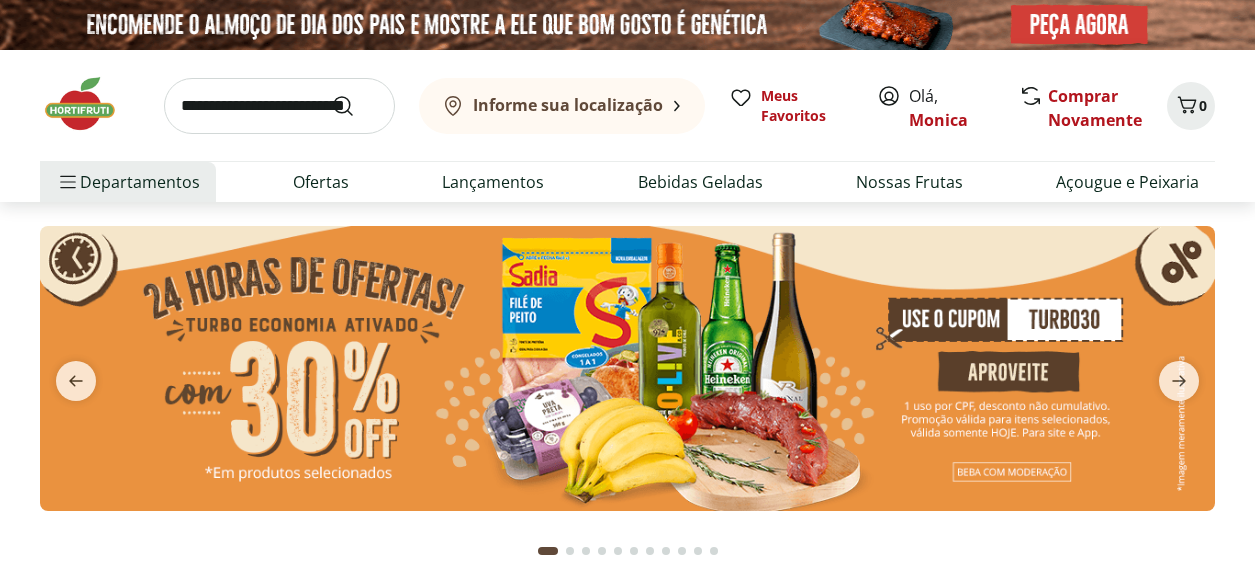scroll, scrollTop: 0, scrollLeft: 0, axis: both 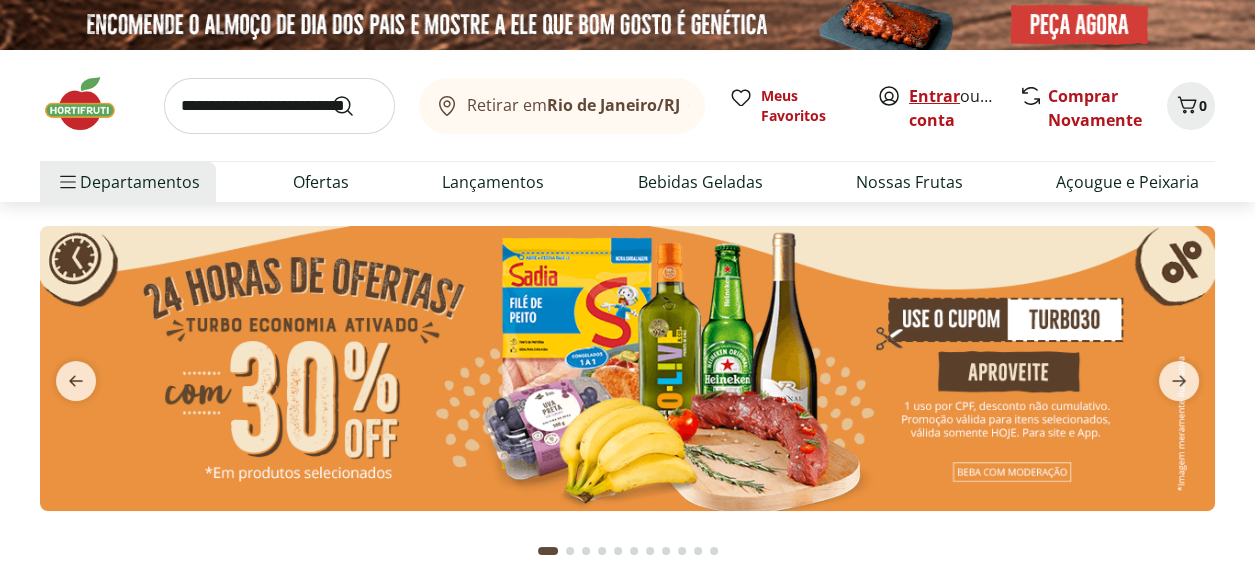 click on "Entrar" at bounding box center [934, 96] 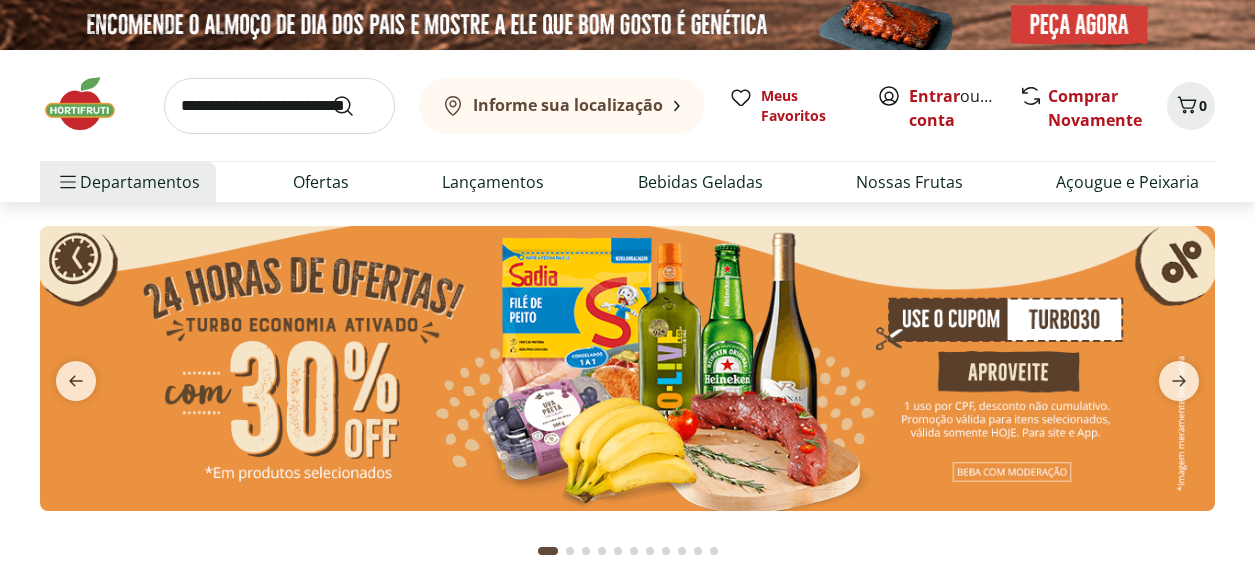 scroll, scrollTop: 0, scrollLeft: 0, axis: both 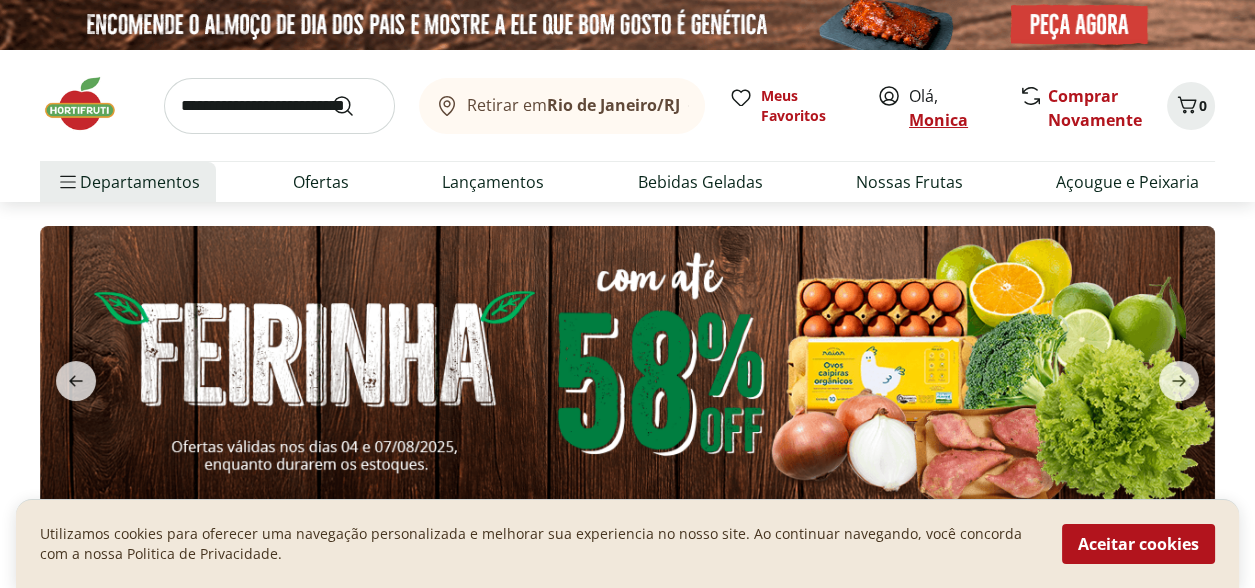 click on "Monica" at bounding box center (938, 120) 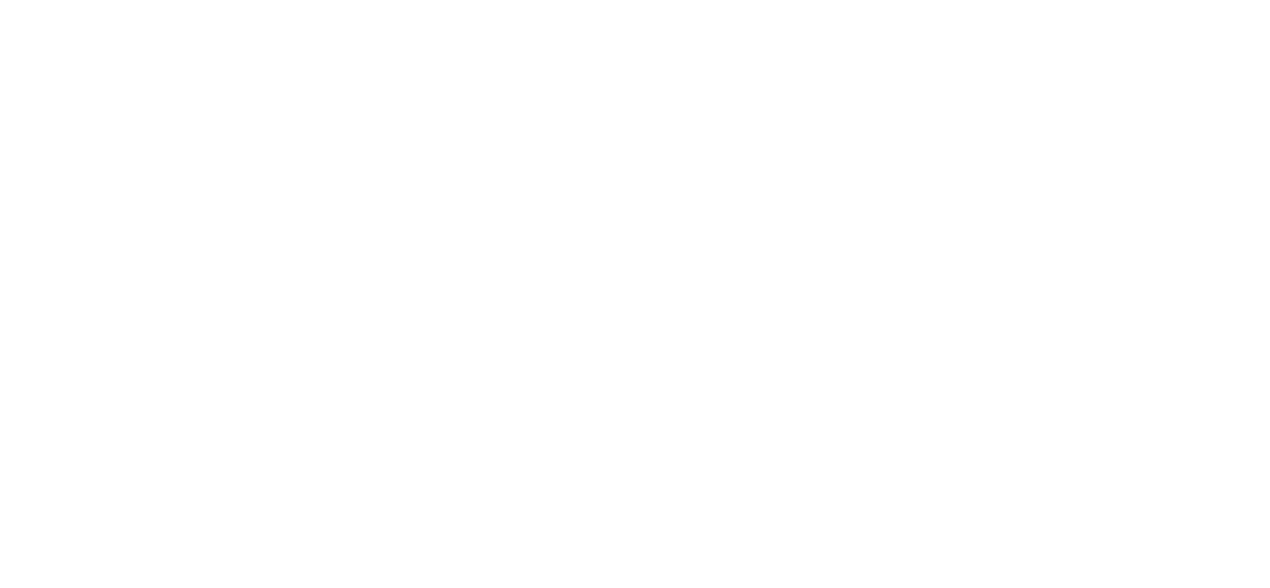 scroll, scrollTop: 0, scrollLeft: 0, axis: both 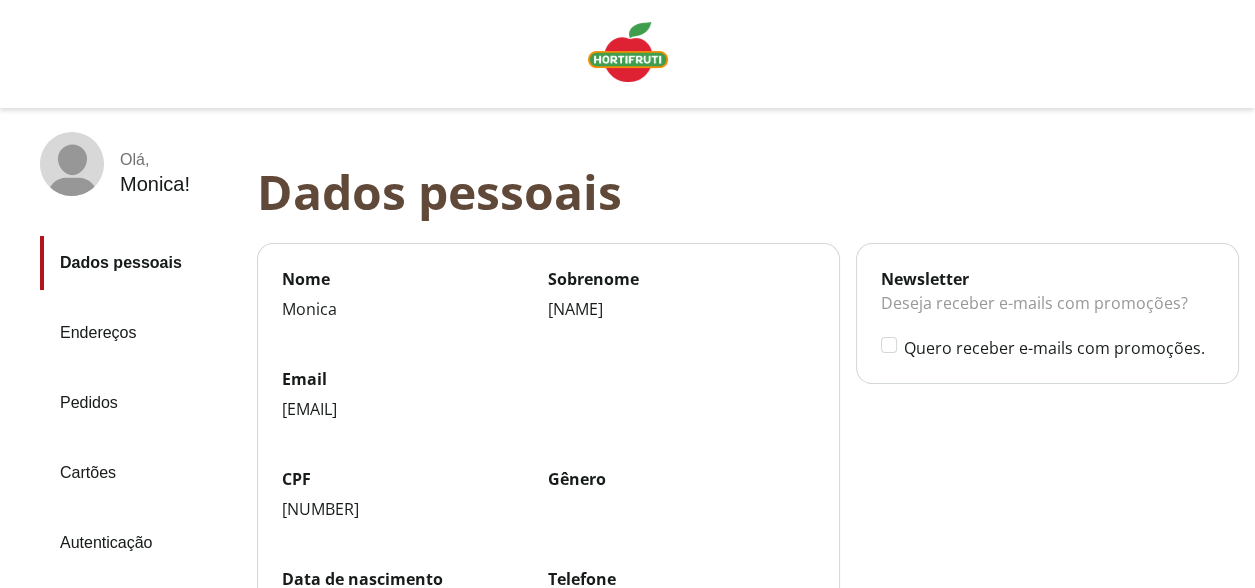 click on "Pedidos" at bounding box center [140, 403] 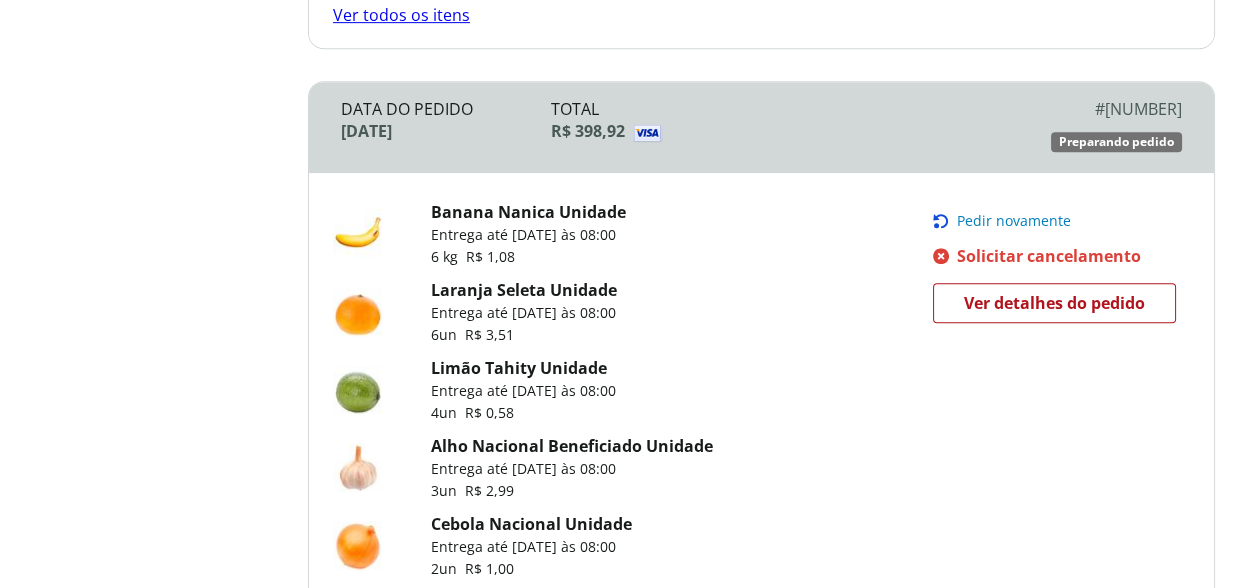 scroll, scrollTop: 1400, scrollLeft: 0, axis: vertical 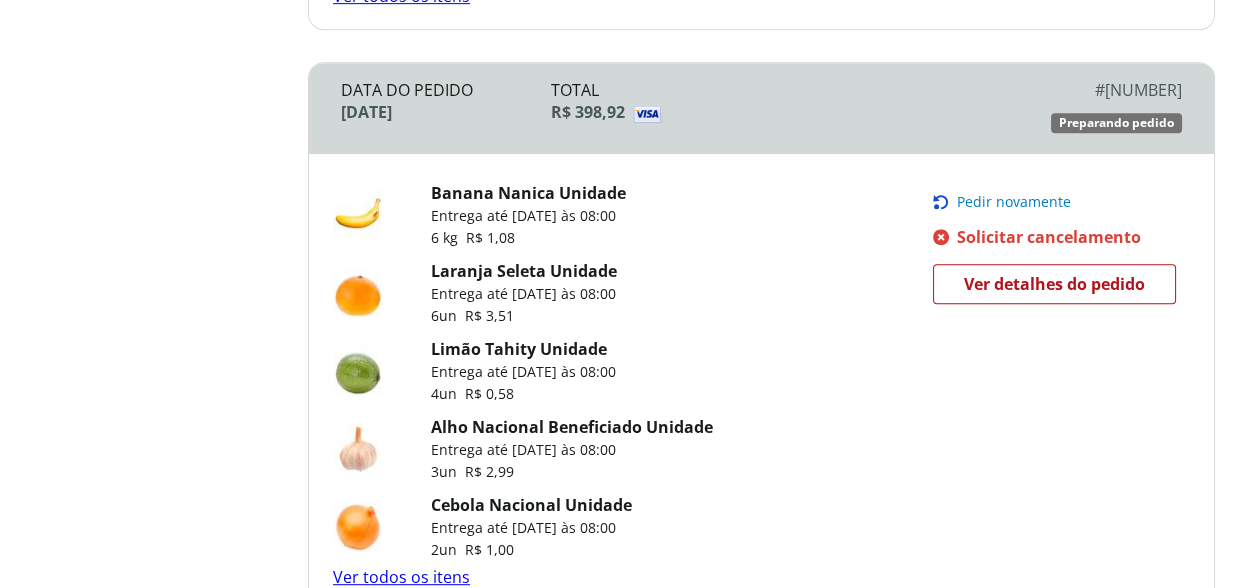 click on "Pedir novamente" at bounding box center [1014, 202] 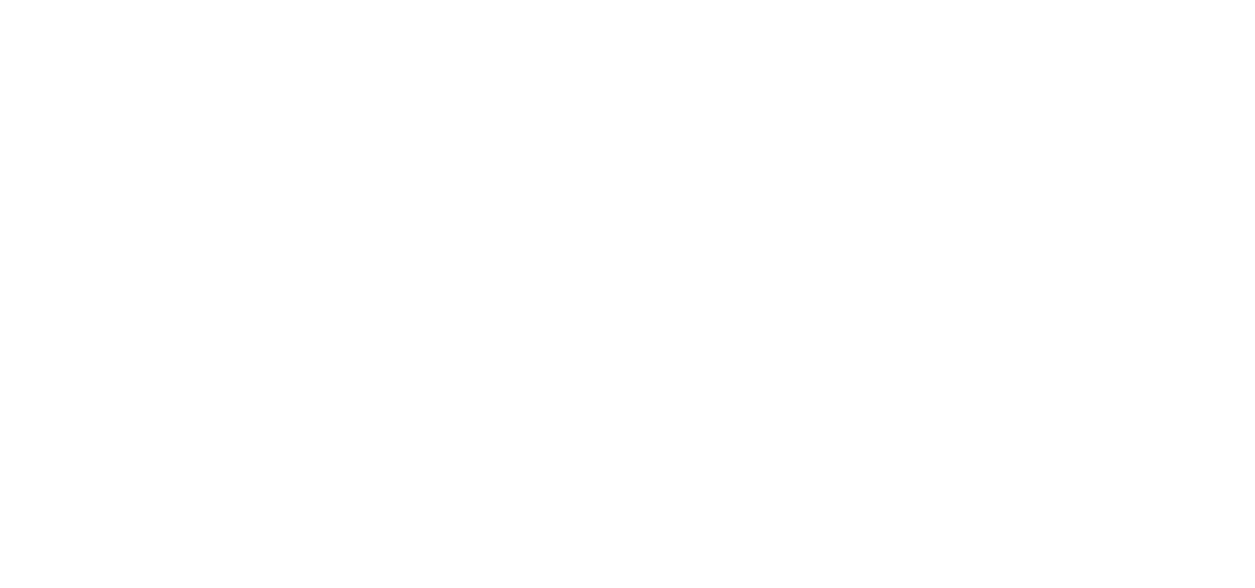 scroll, scrollTop: 0, scrollLeft: 0, axis: both 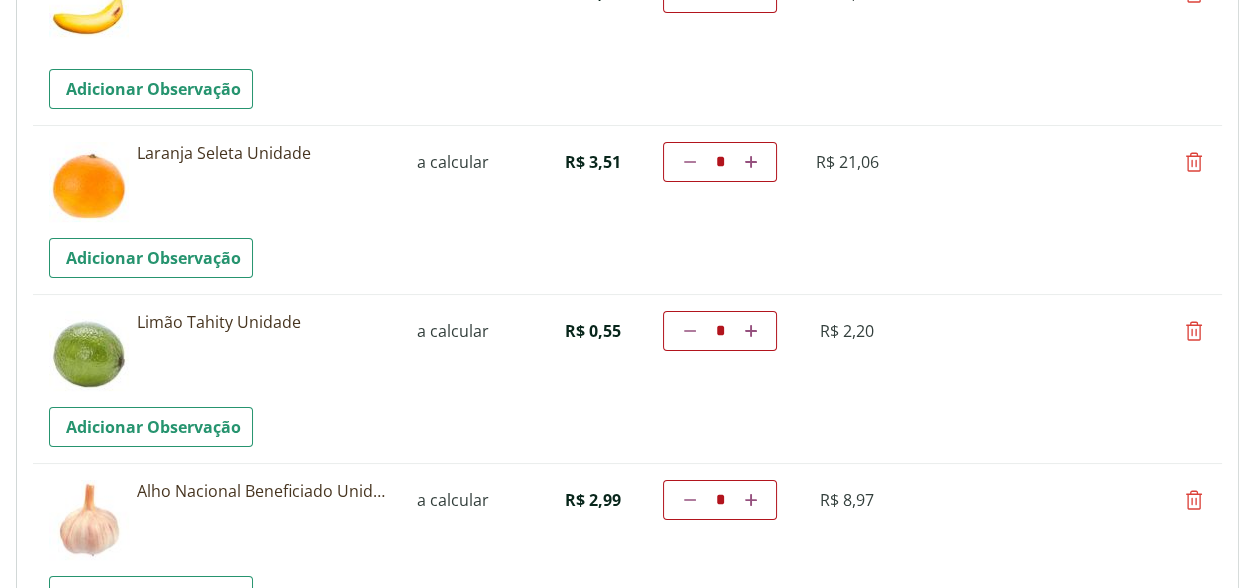 click at bounding box center [690, 331] 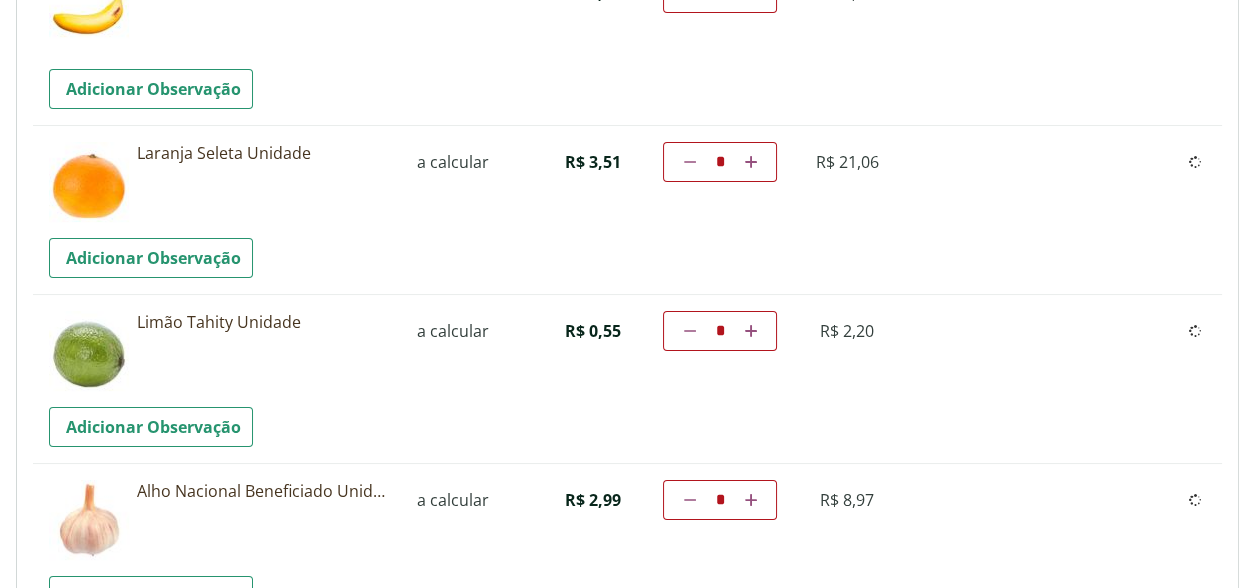 click on "Diminuir a quantidade                                 *                                          Aumentar a quantidade" at bounding box center [720, 331] 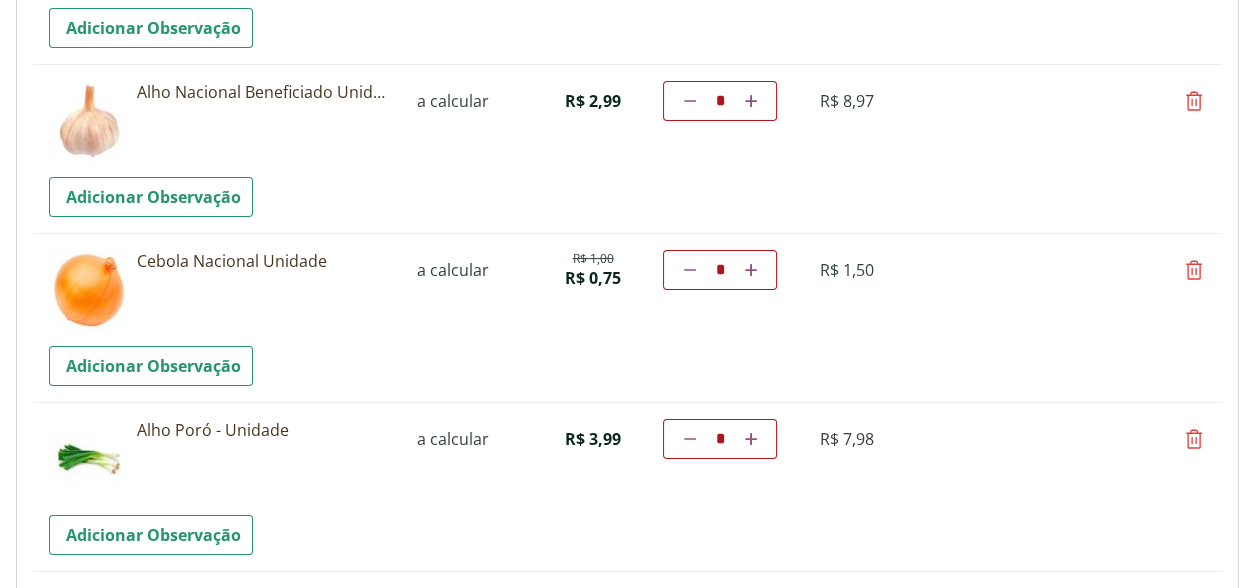 scroll, scrollTop: 700, scrollLeft: 0, axis: vertical 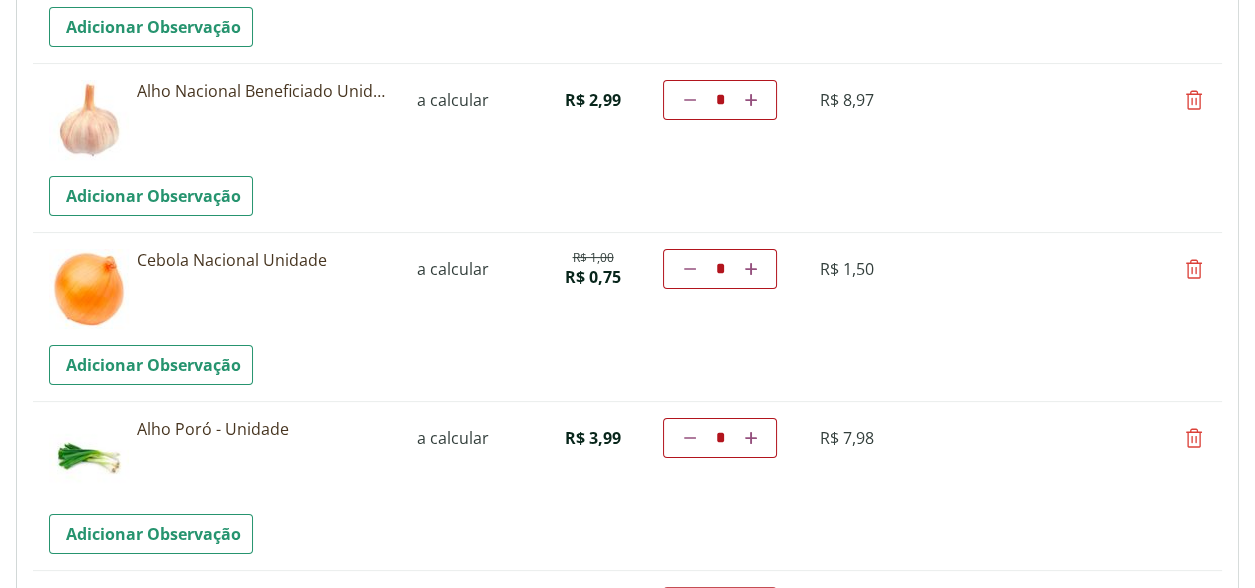 click at bounding box center (751, 269) 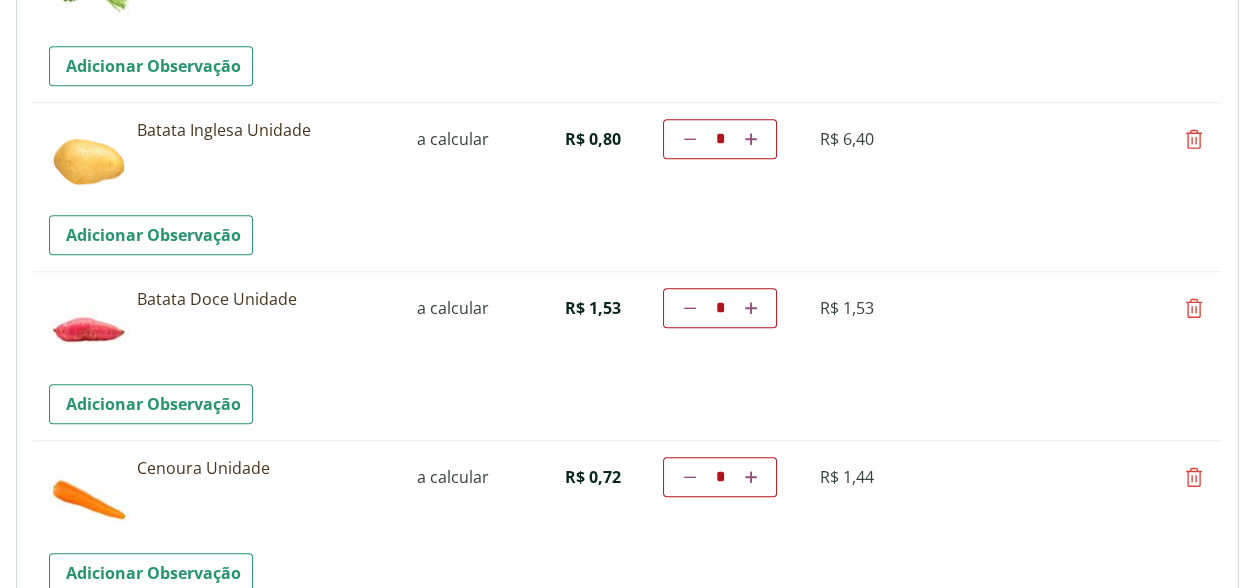 scroll, scrollTop: 2524, scrollLeft: 0, axis: vertical 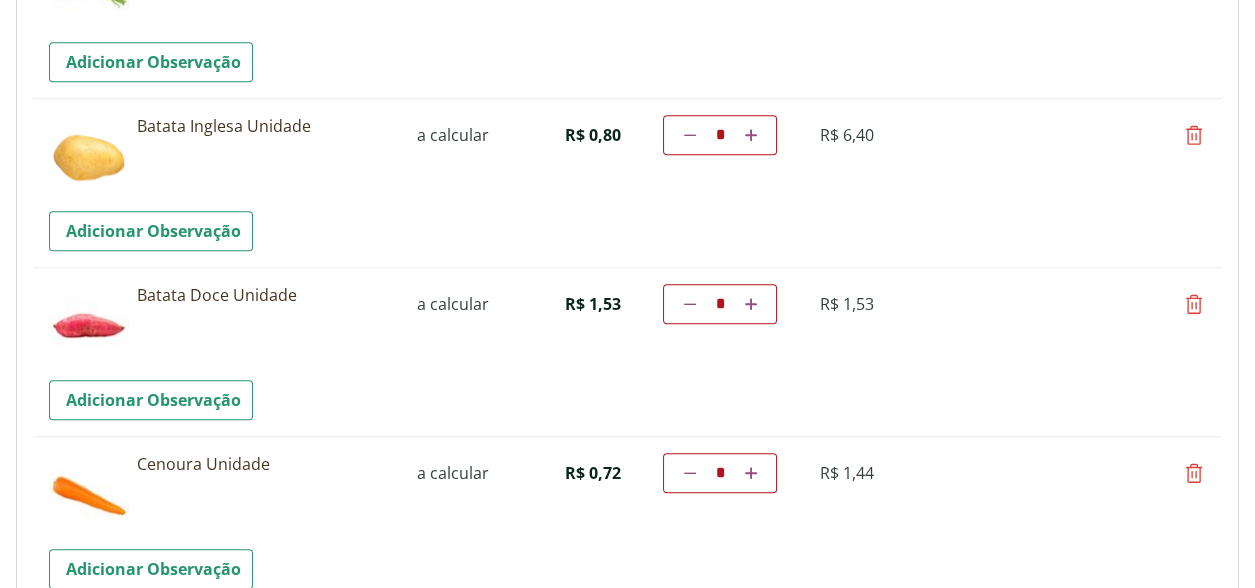 click at bounding box center [1194, 135] 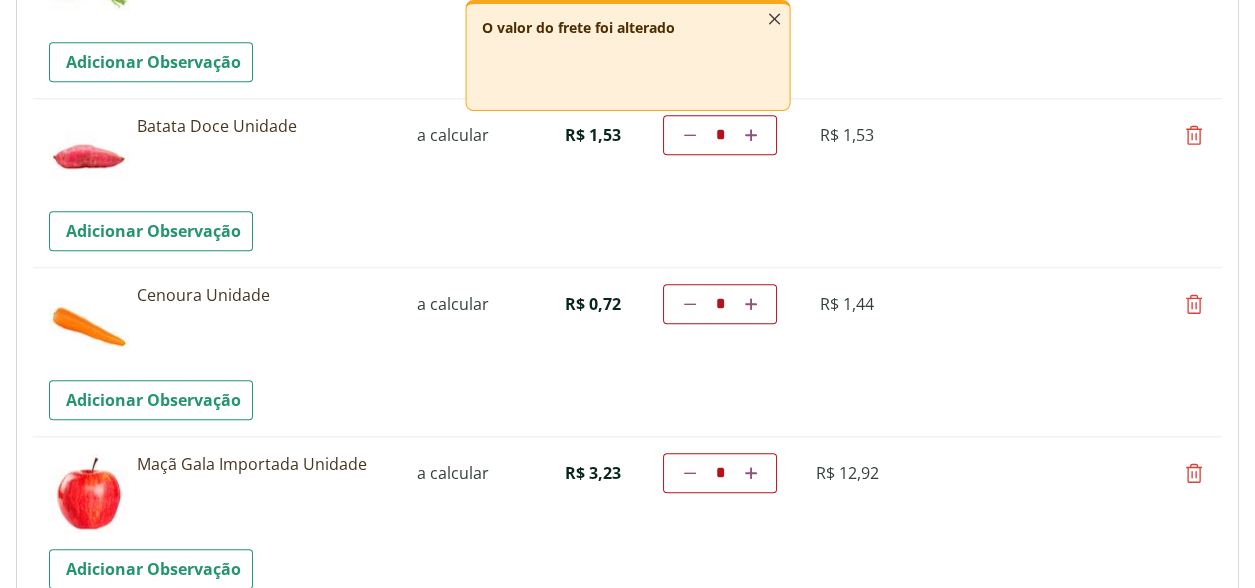 click 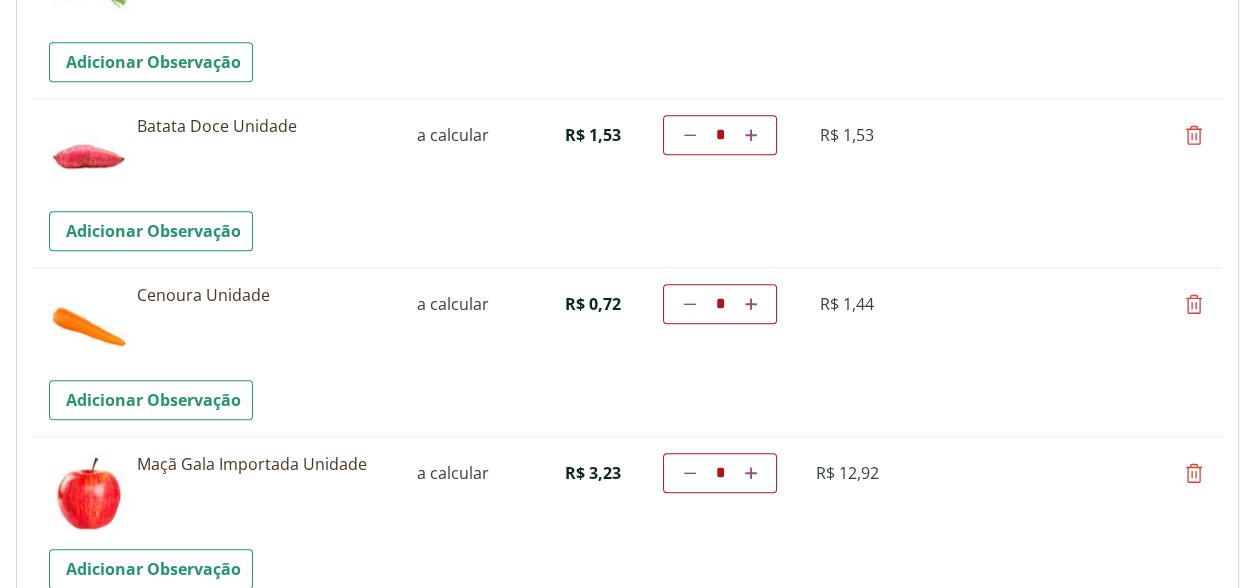 click at bounding box center [751, 135] 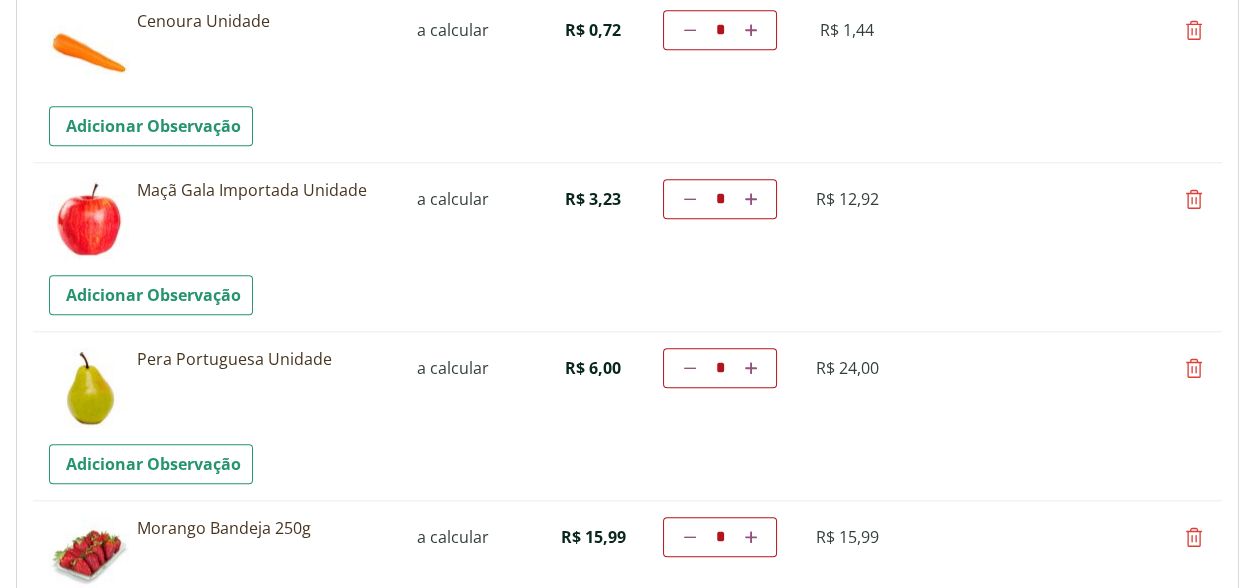 scroll, scrollTop: 2800, scrollLeft: 0, axis: vertical 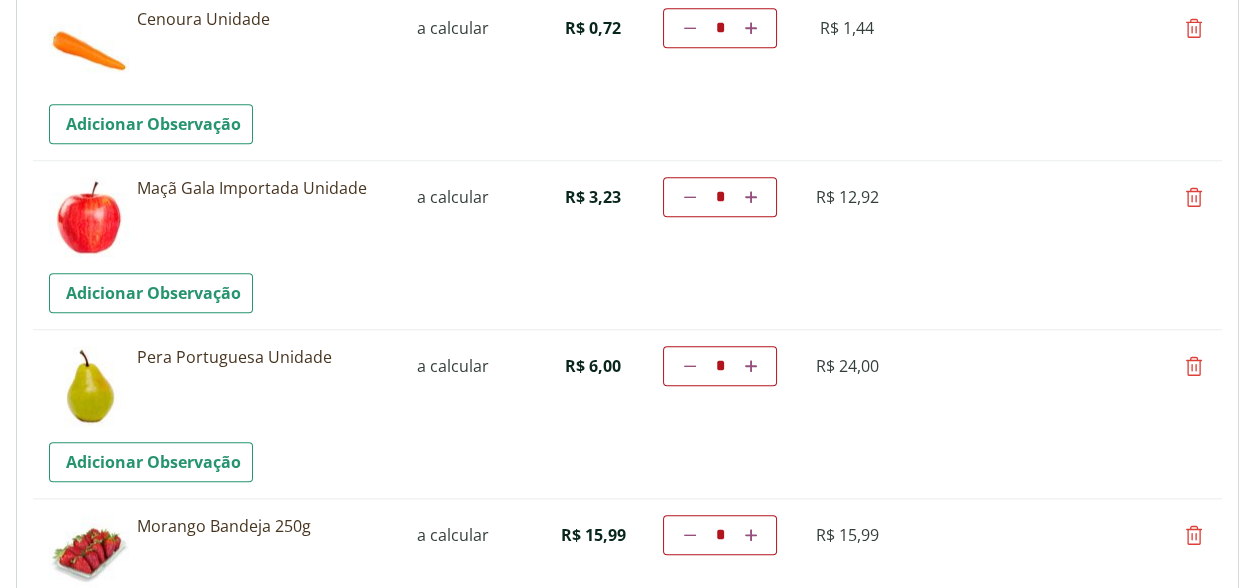 click at bounding box center (1194, 197) 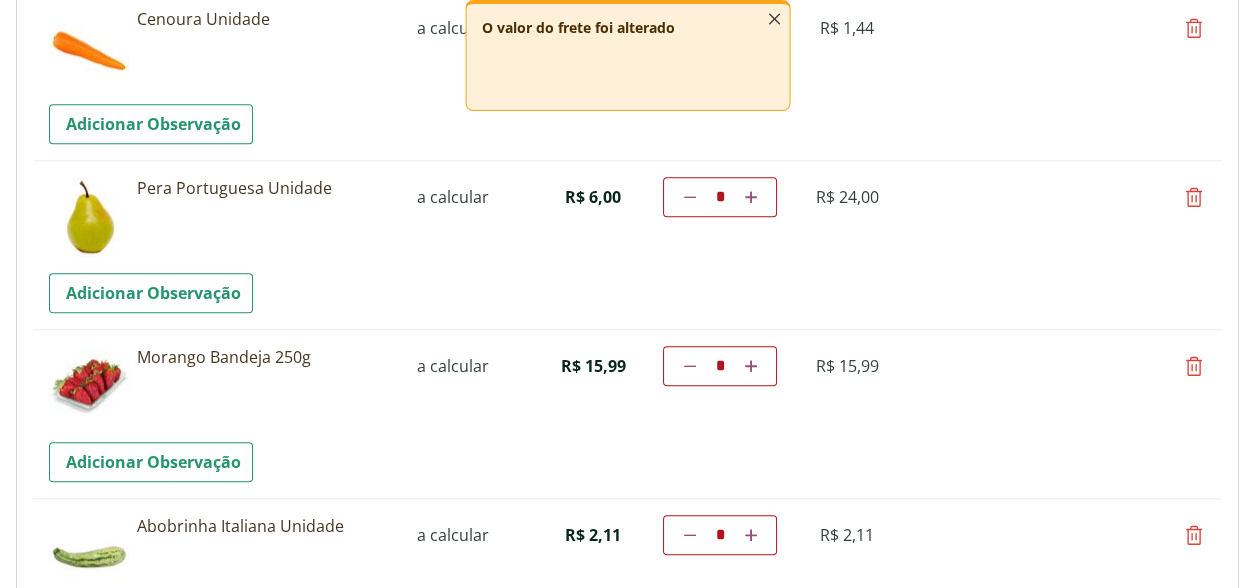 click 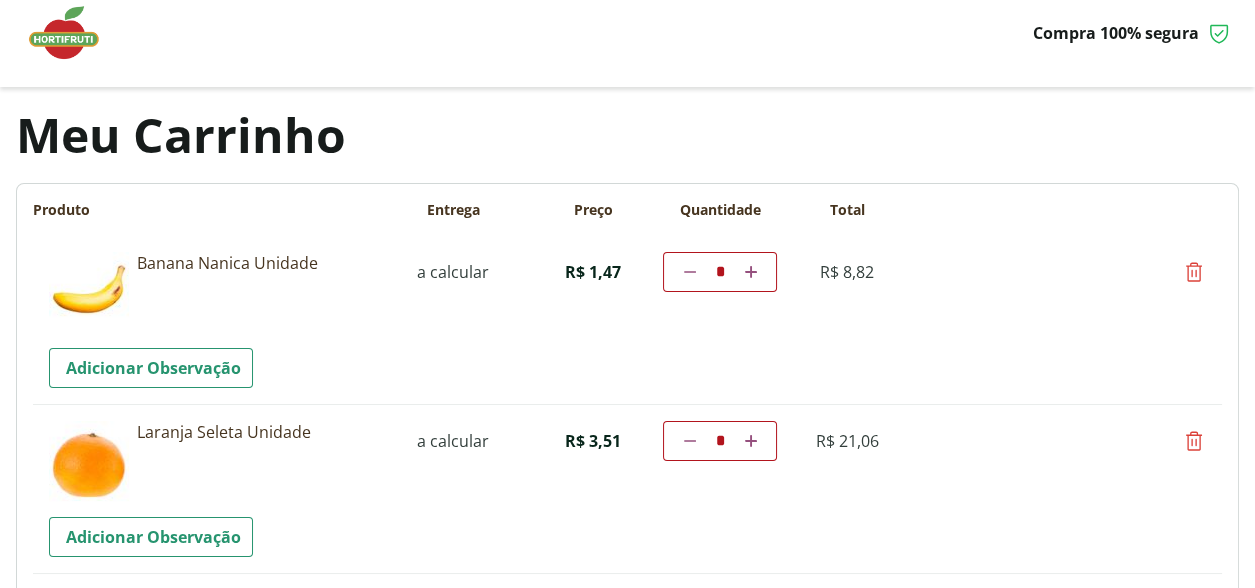 scroll, scrollTop: 0, scrollLeft: 0, axis: both 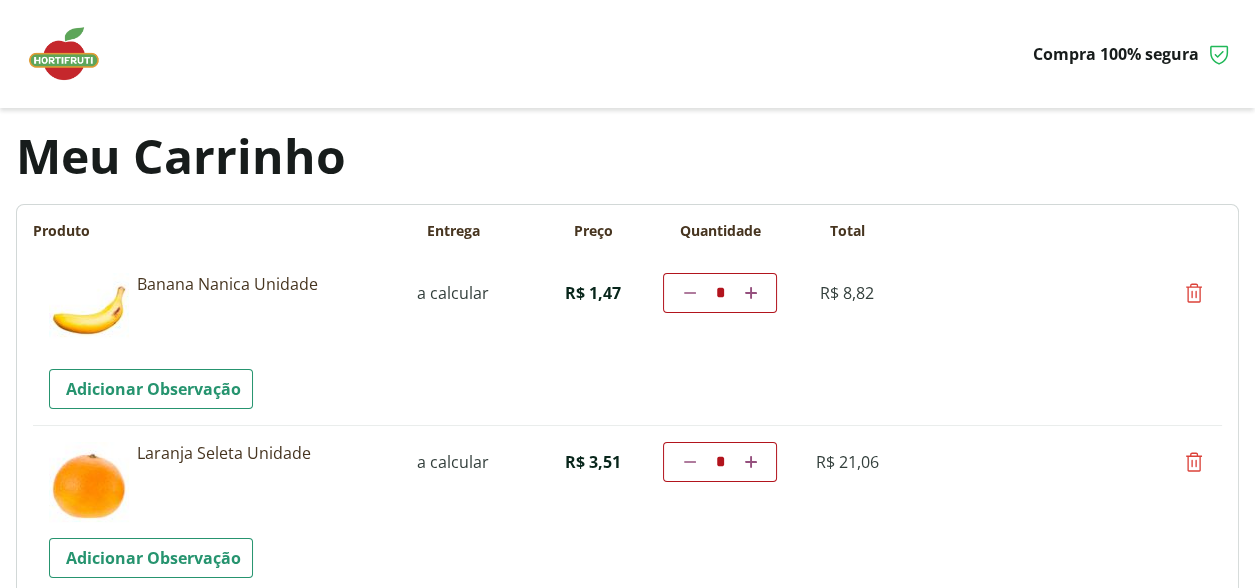 click at bounding box center [74, 54] 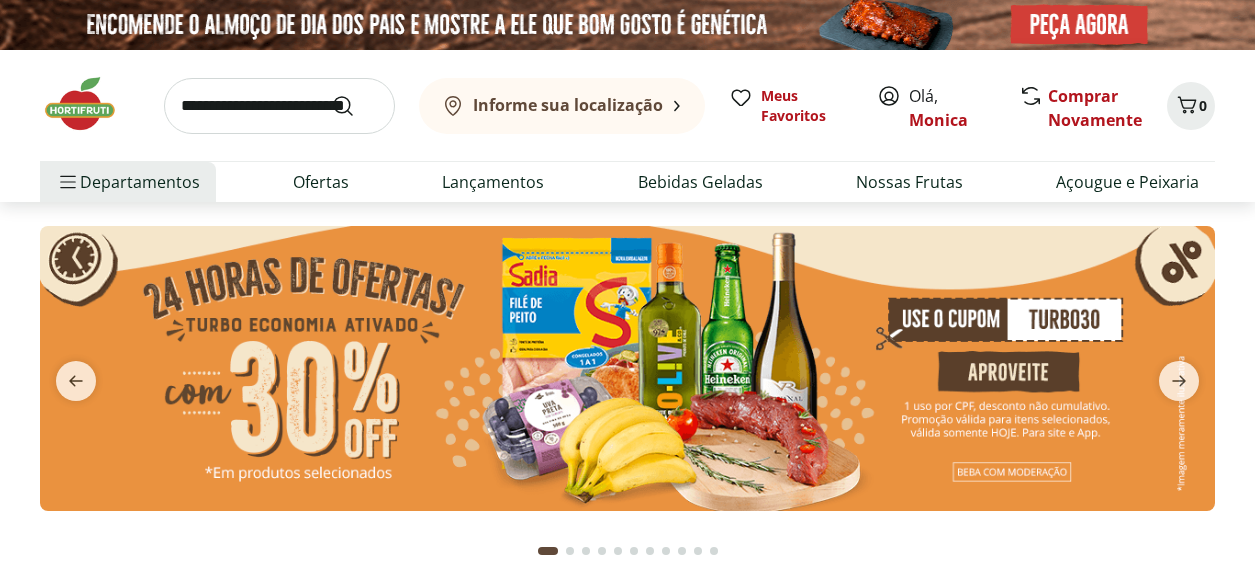 scroll, scrollTop: 0, scrollLeft: 0, axis: both 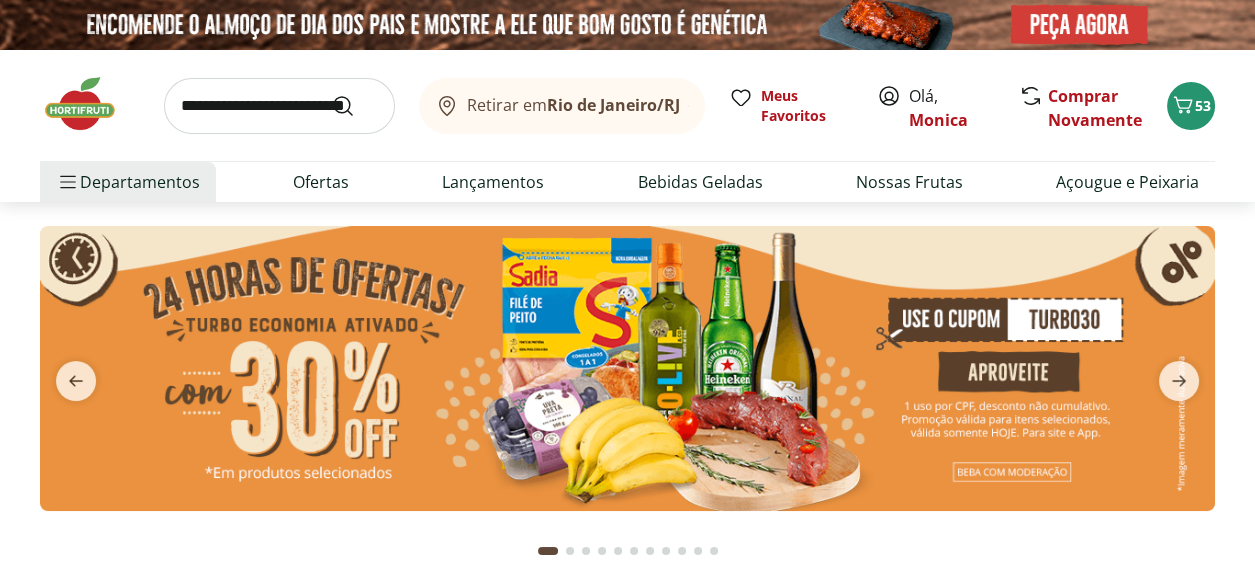 click at bounding box center [279, 106] 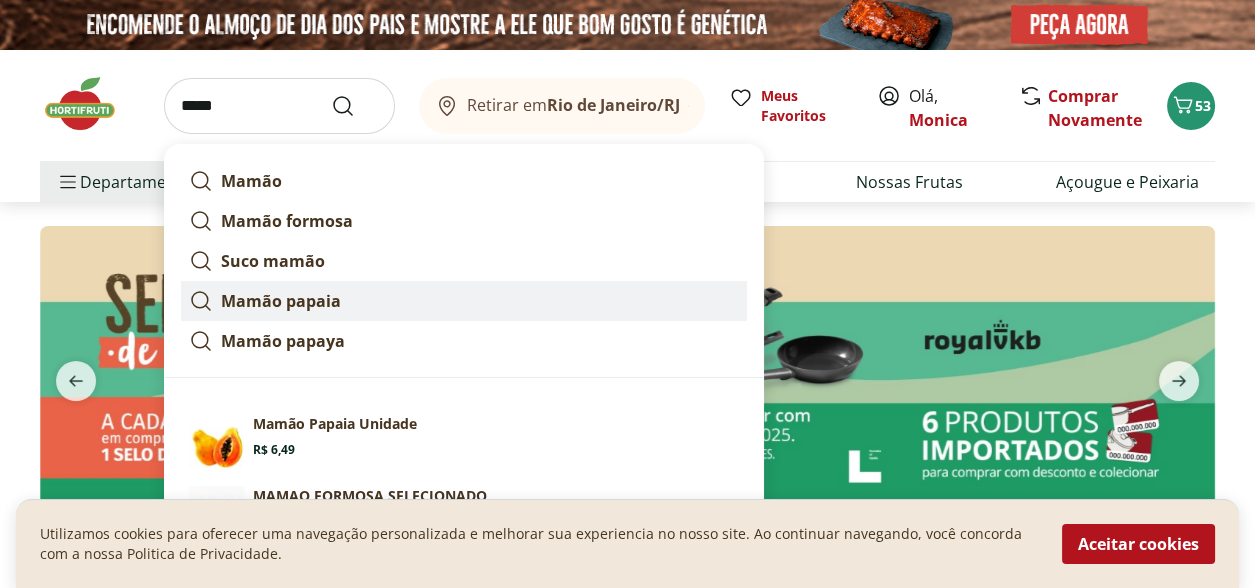 click on "Mamão papaia" at bounding box center [281, 301] 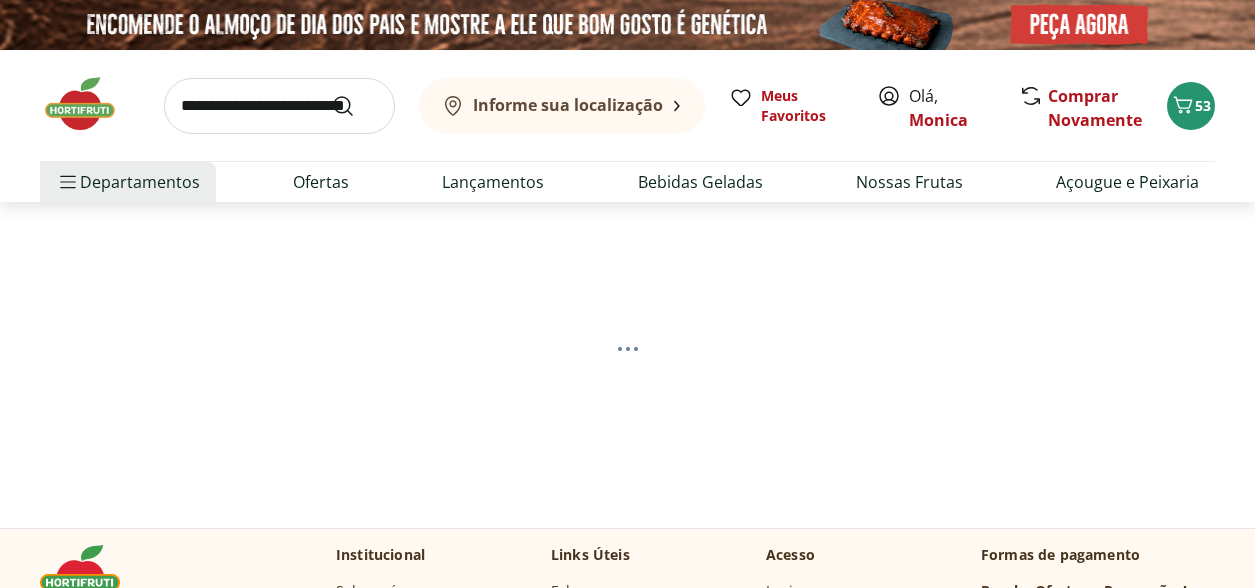 scroll, scrollTop: 0, scrollLeft: 0, axis: both 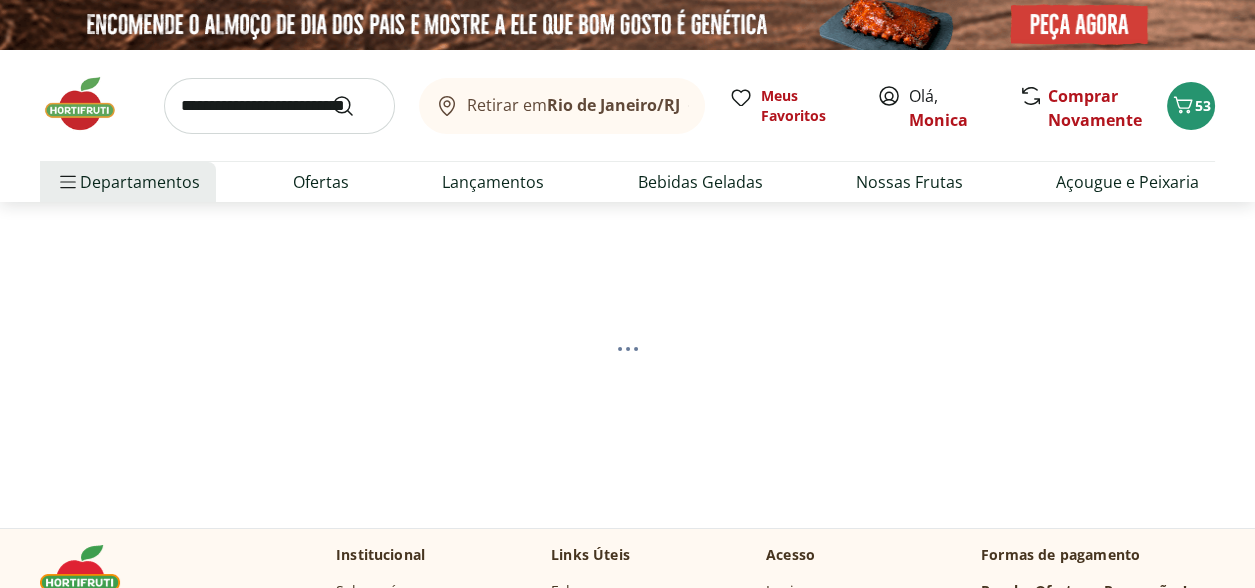select on "**********" 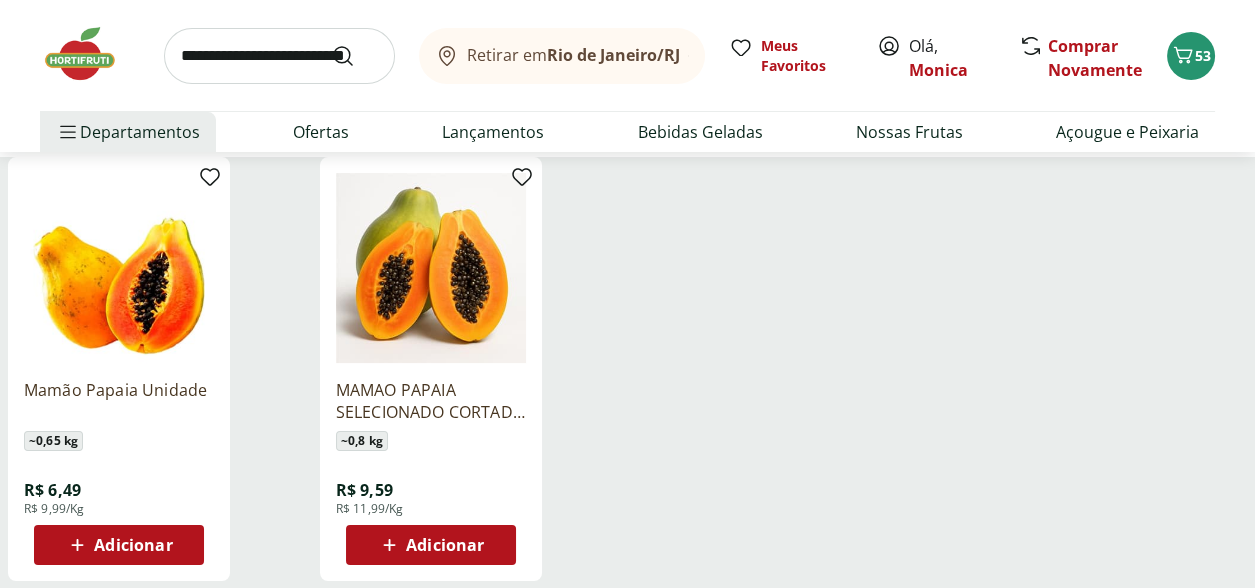scroll, scrollTop: 300, scrollLeft: 0, axis: vertical 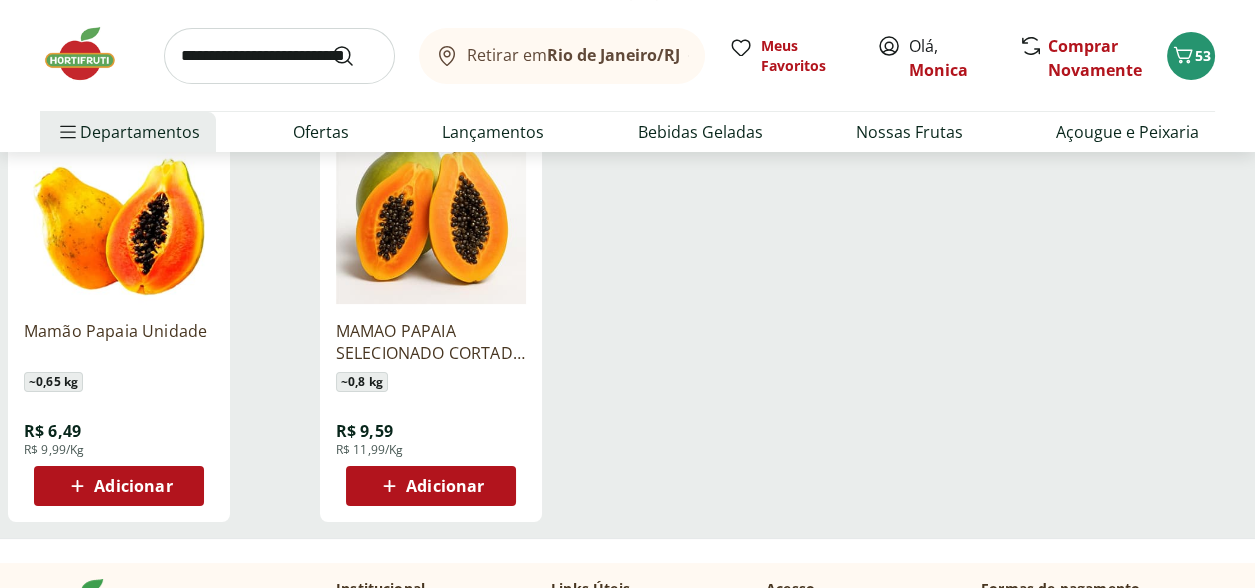 click on "Adicionar" at bounding box center (133, 486) 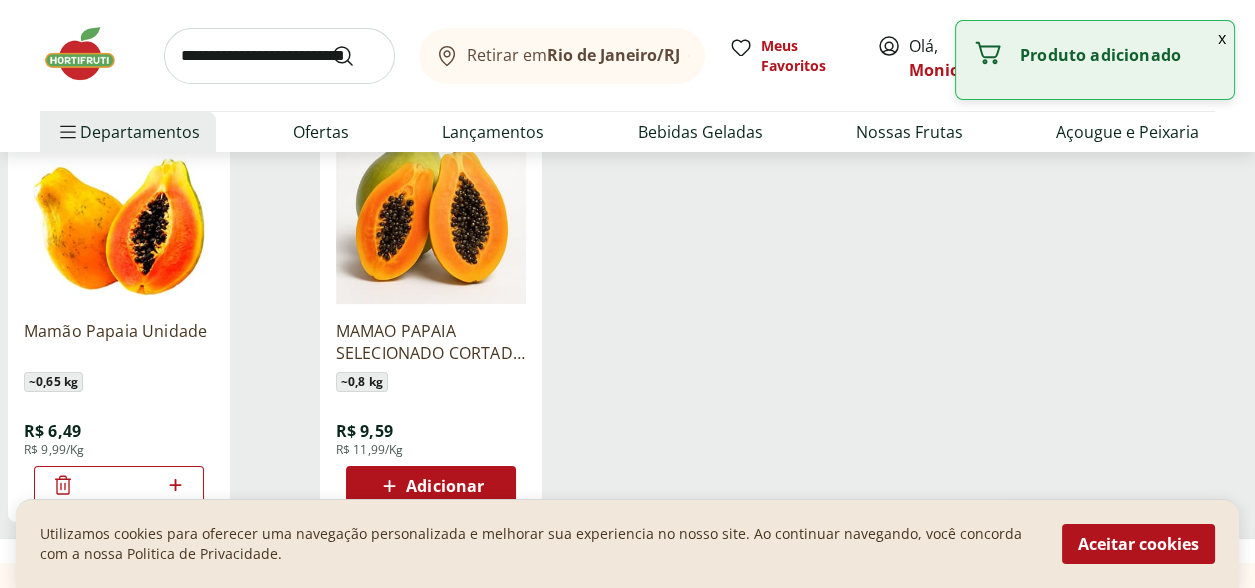 click 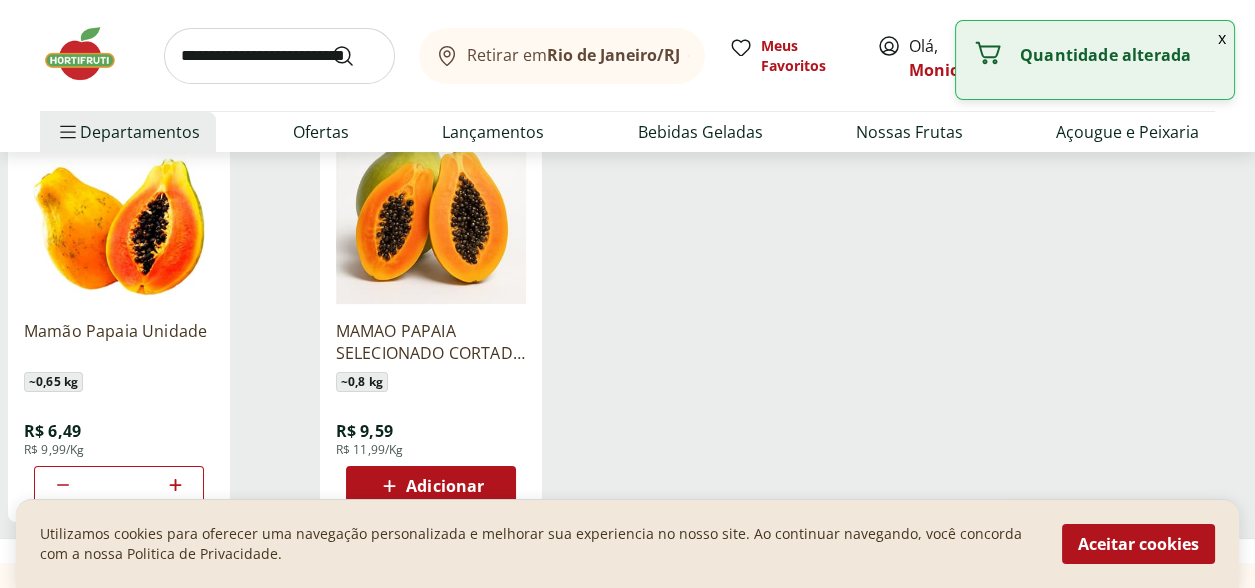 click 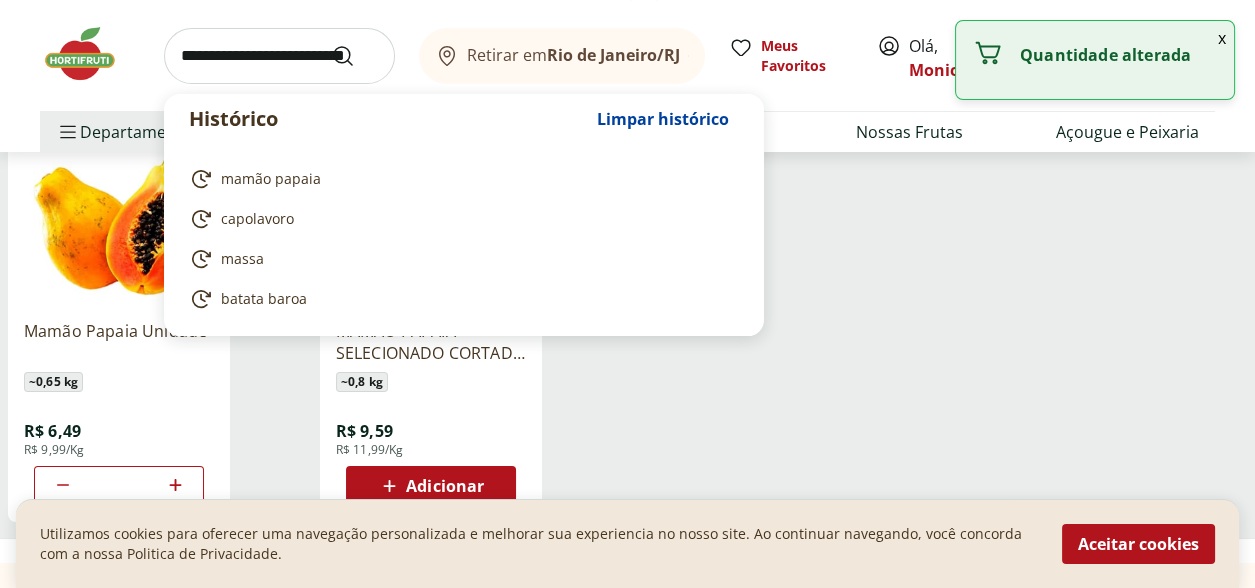 click at bounding box center (279, 56) 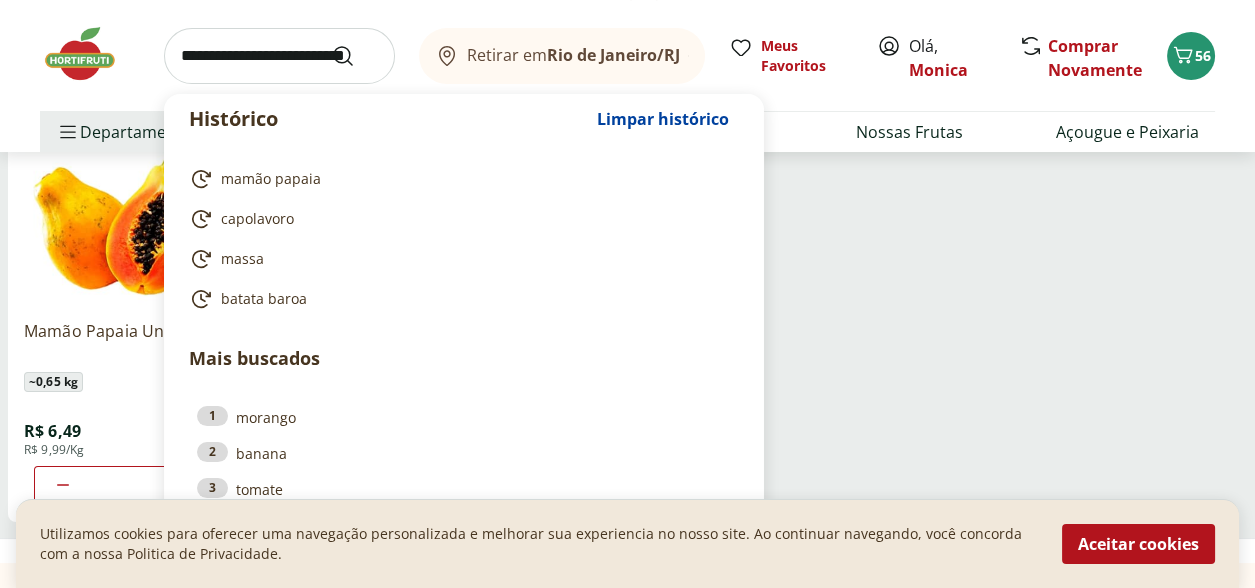 click on "Mamão Papaia Unidade ~ 0,65 kg R$ 6,49 R$ 9,99/Kg * MAMAO PAPAIA SELECIONADO CORTADO KG ~ 0,8 kg R$ 9,59 R$ 11,99/Kg Adicionar" at bounding box center (627, 318) 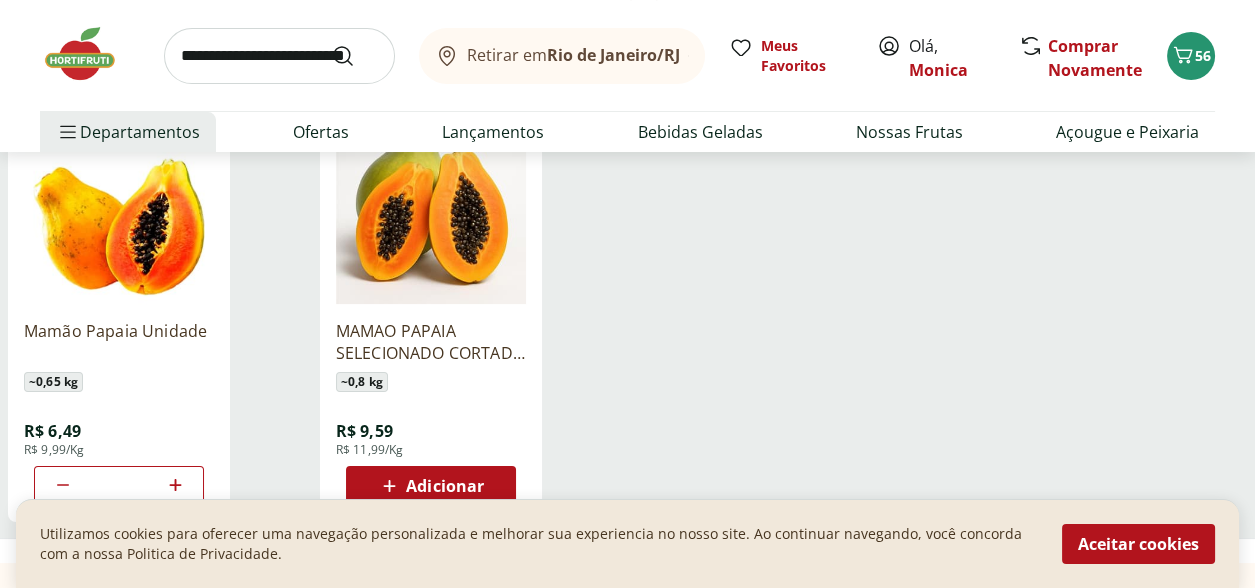 click at bounding box center [279, 56] 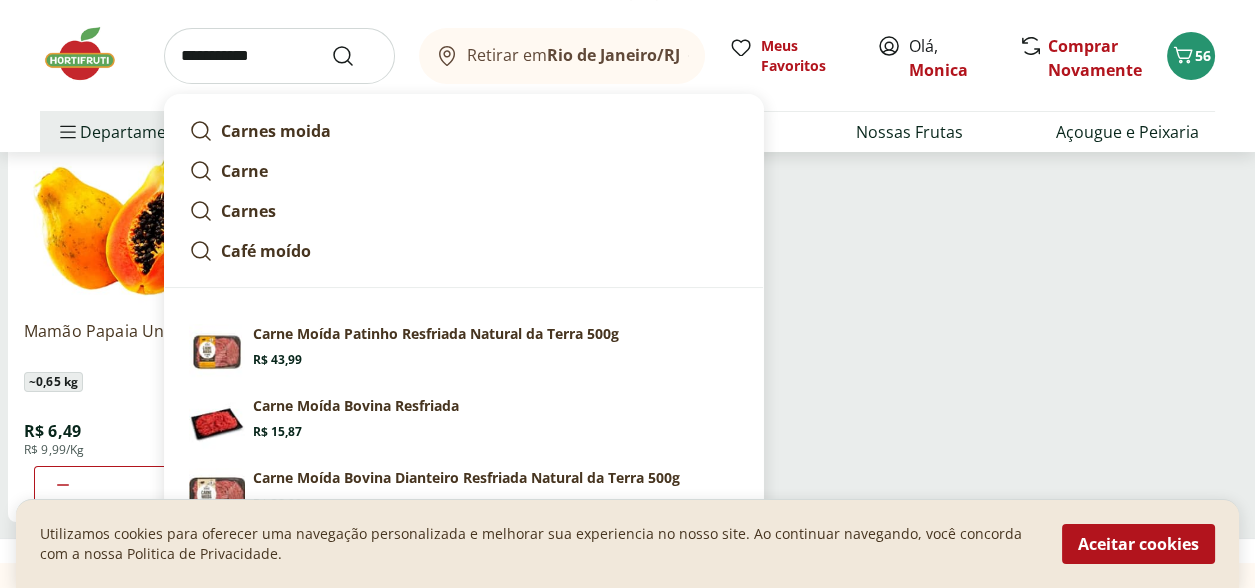 type on "**********" 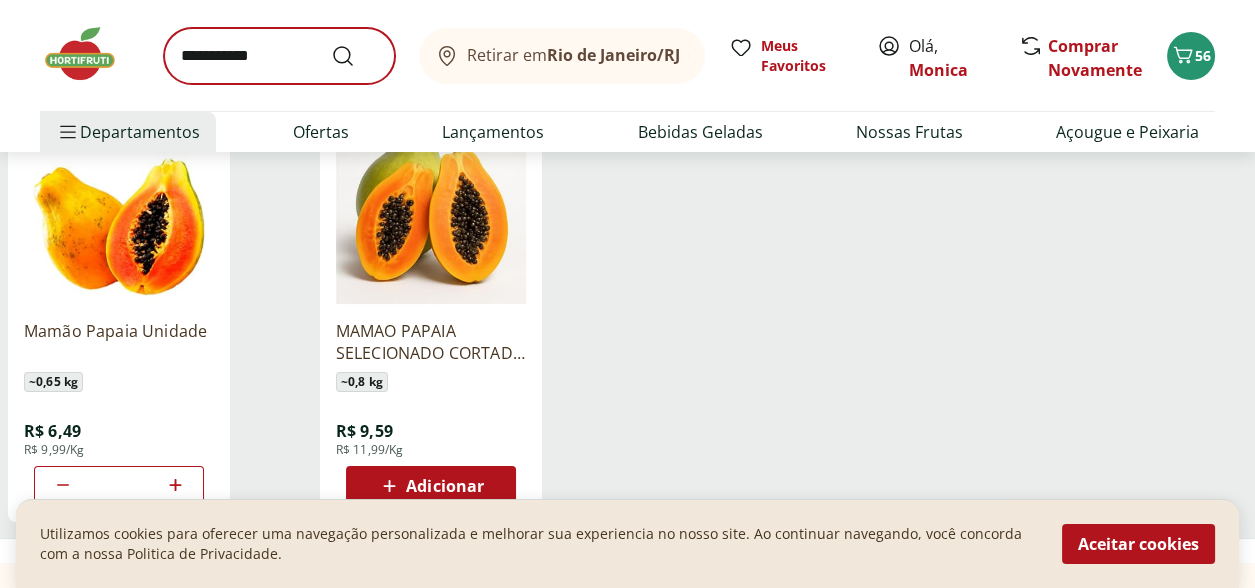 scroll, scrollTop: 0, scrollLeft: 0, axis: both 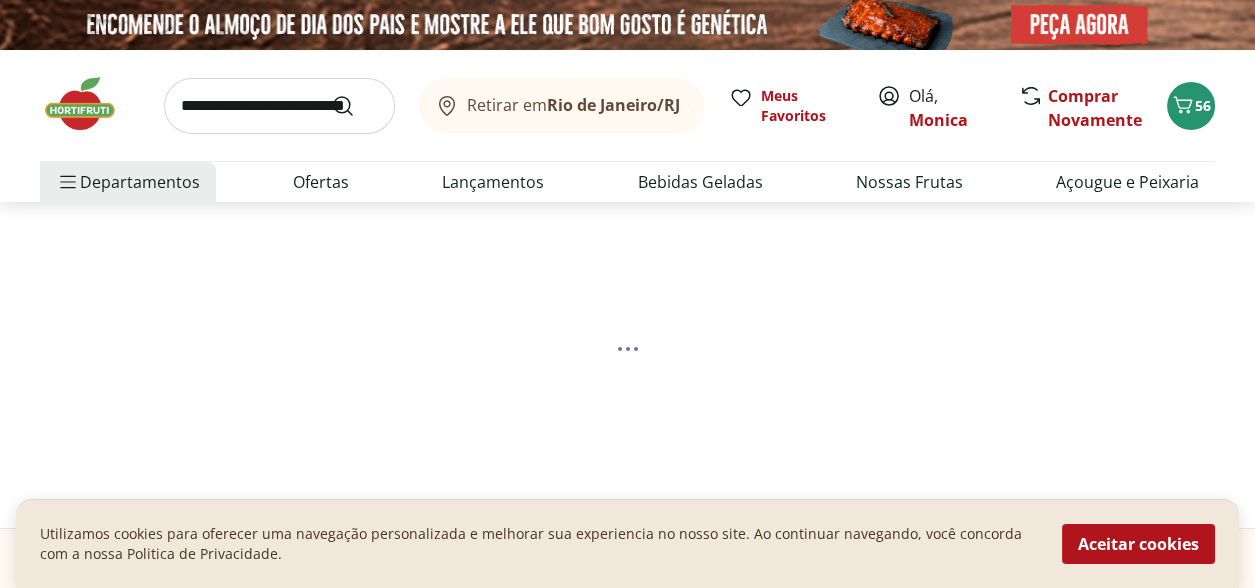 select on "**********" 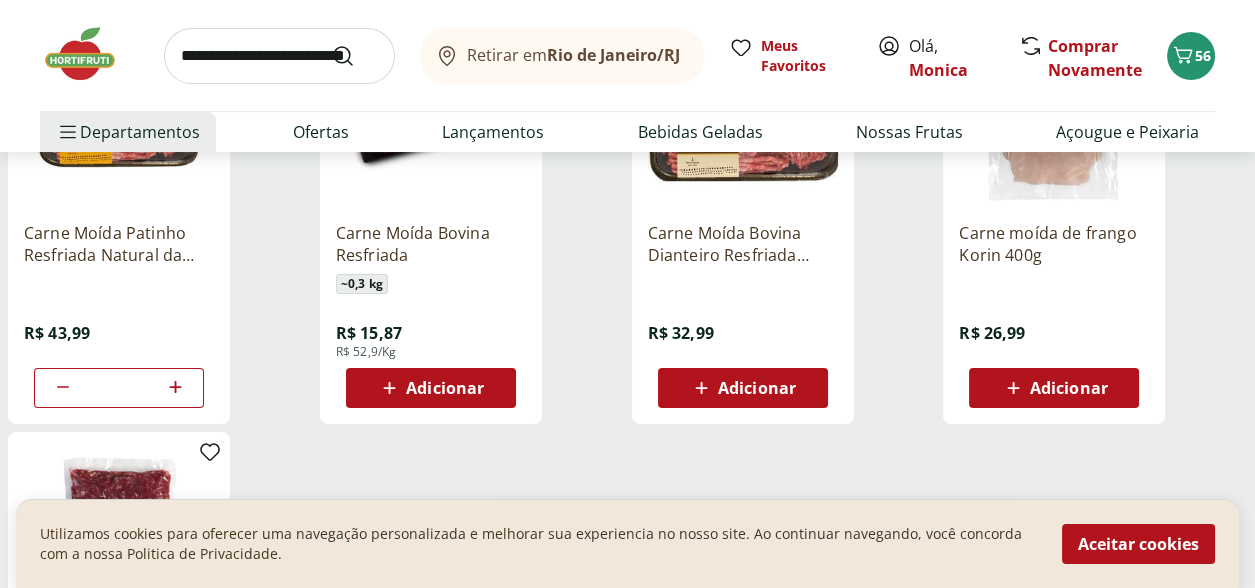 scroll, scrollTop: 400, scrollLeft: 0, axis: vertical 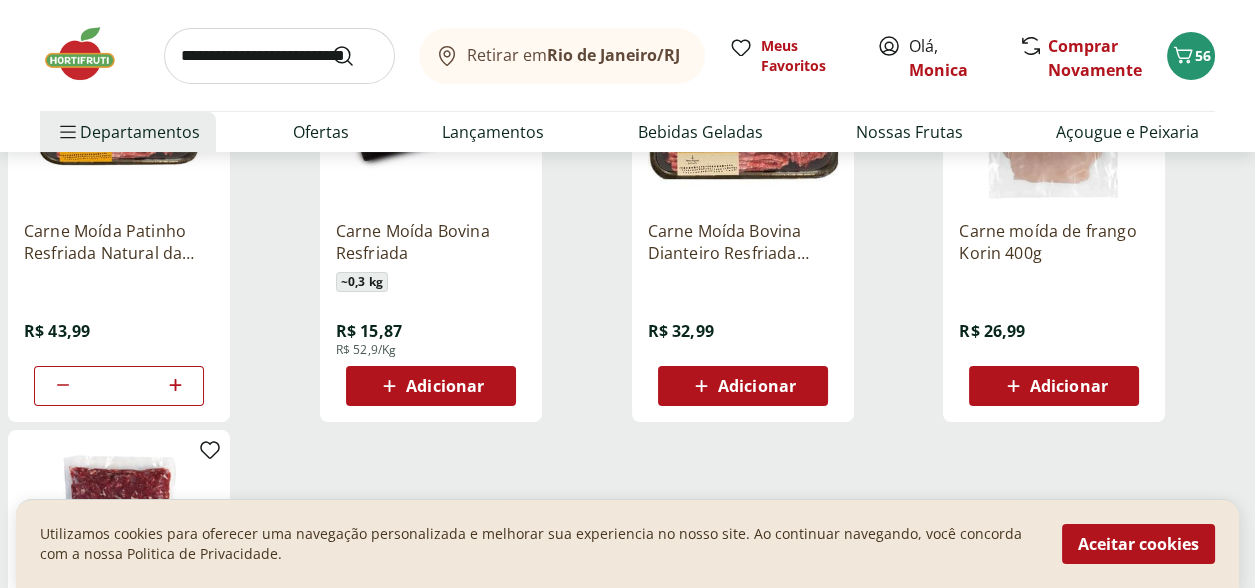 click 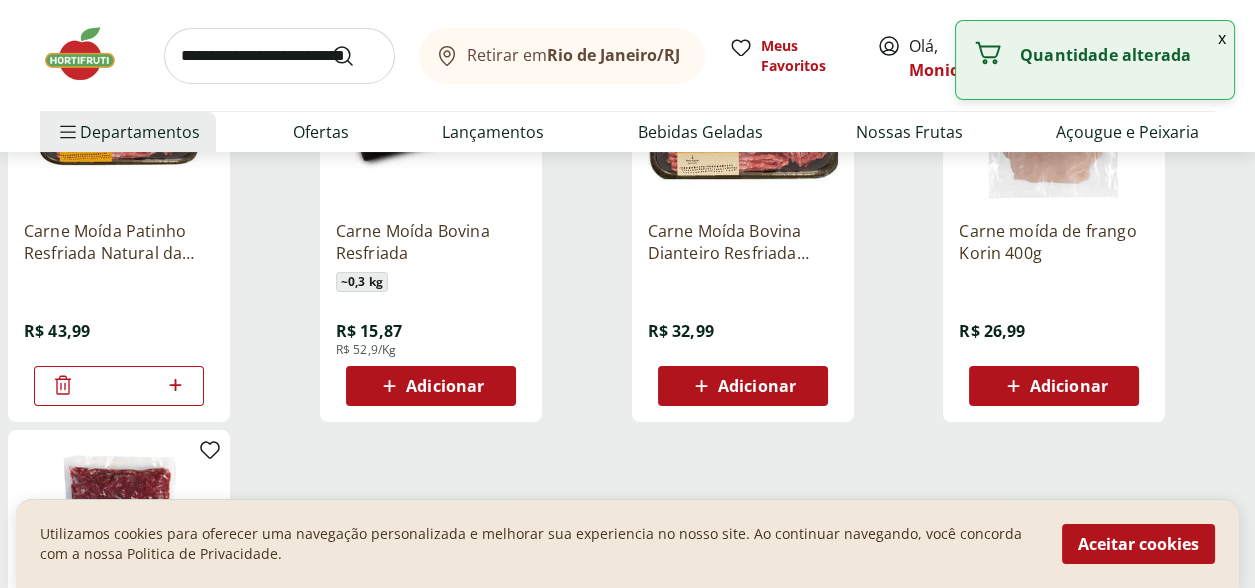 click 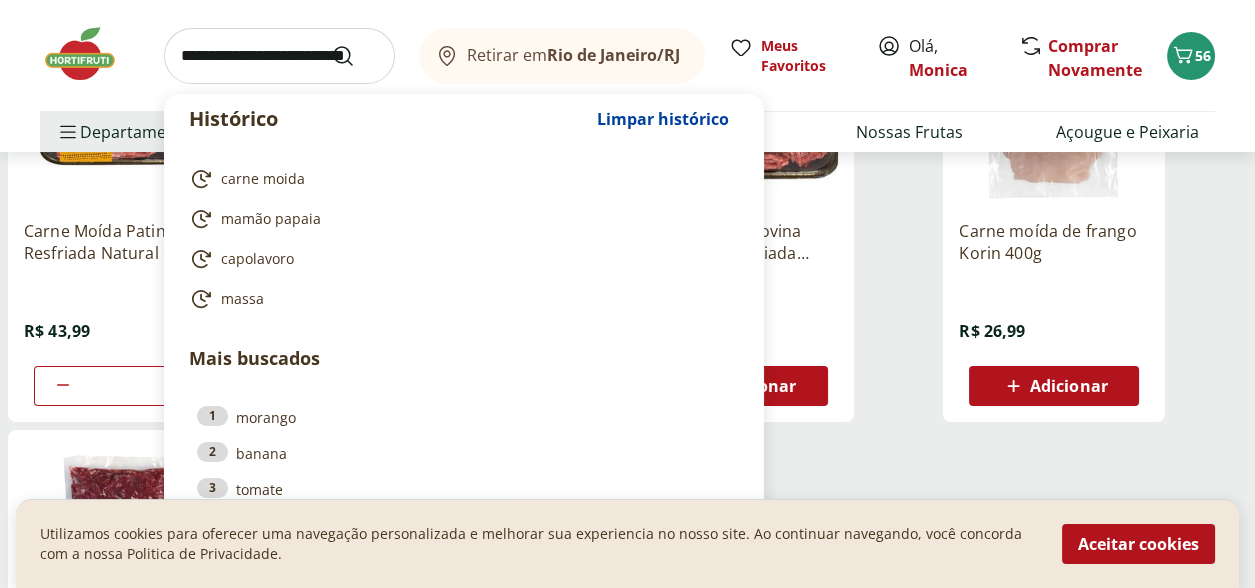 click at bounding box center [279, 56] 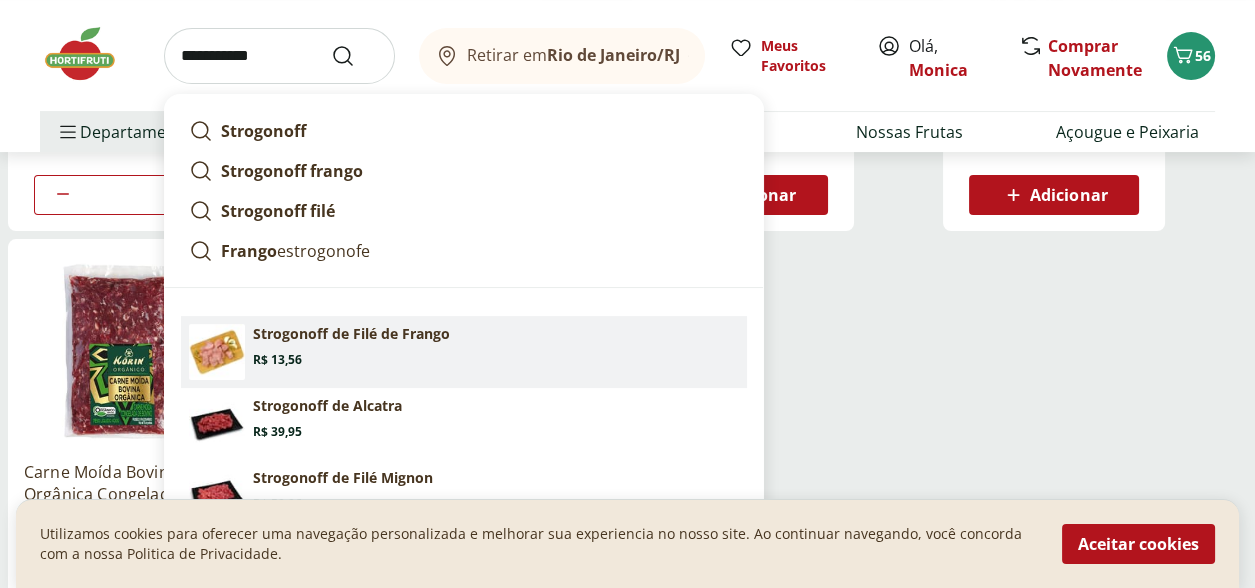 scroll, scrollTop: 600, scrollLeft: 0, axis: vertical 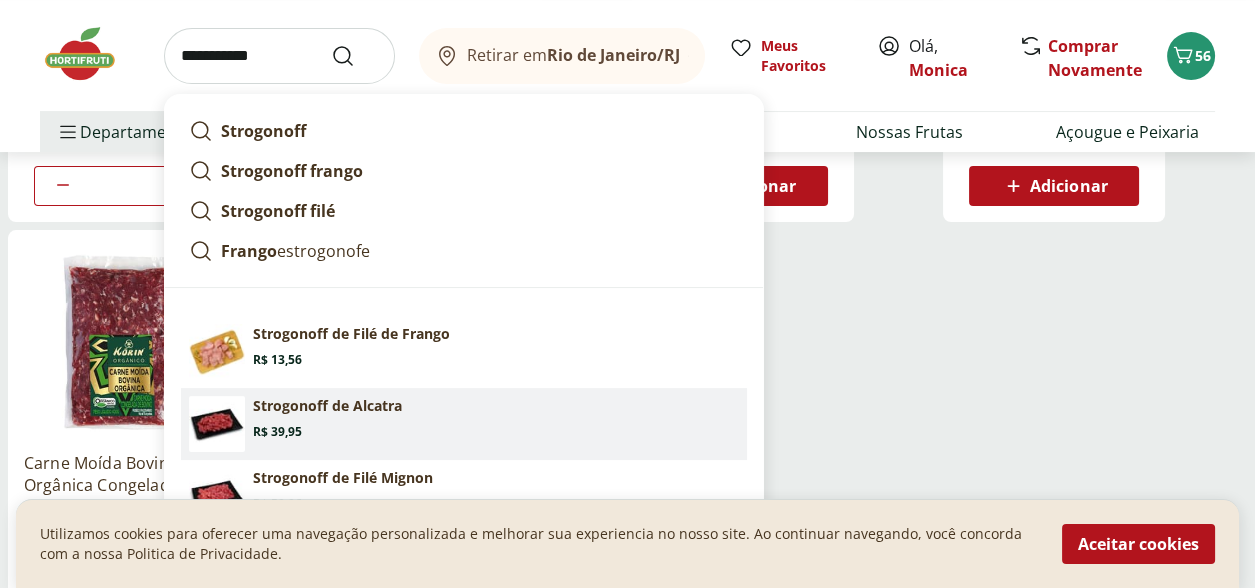 click on "Strogonoff de Alcatra" at bounding box center [327, 406] 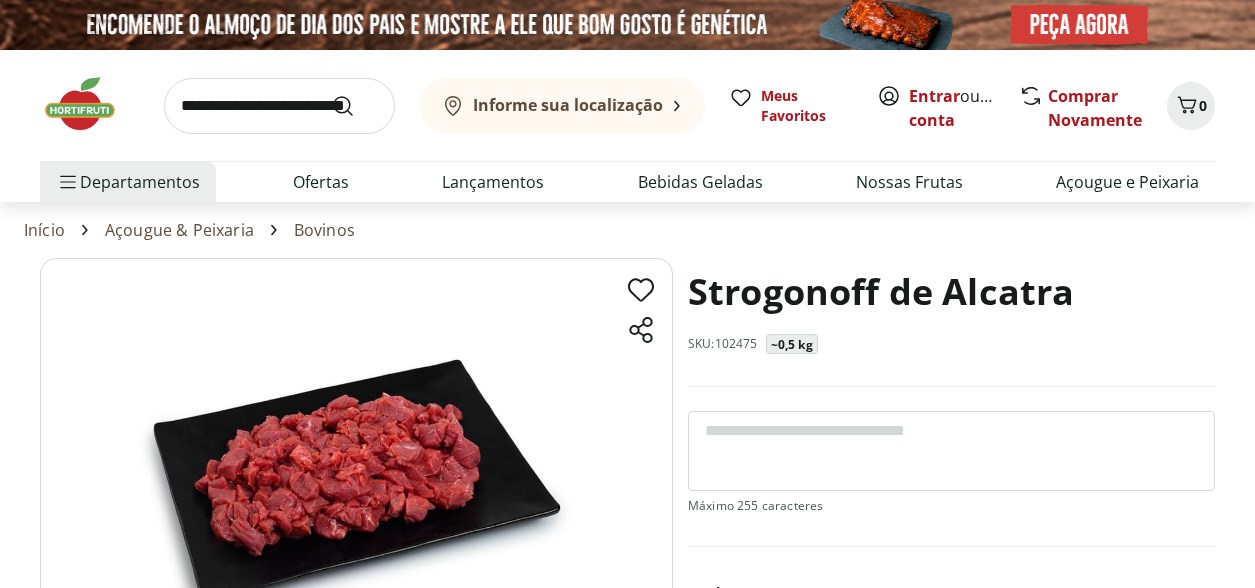 scroll, scrollTop: 0, scrollLeft: 0, axis: both 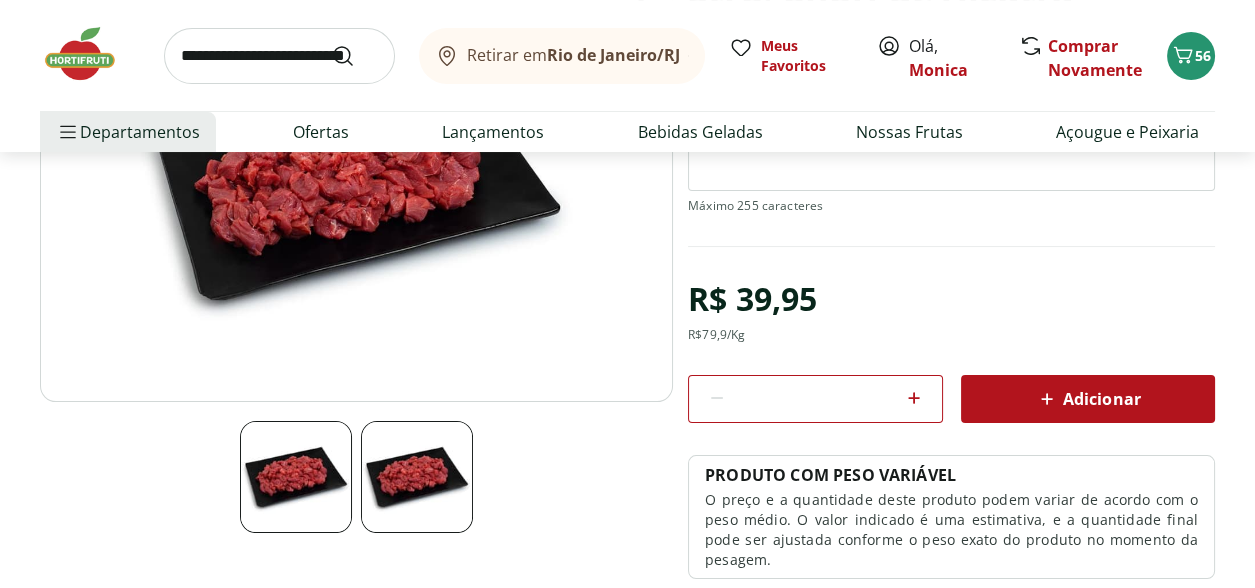 click 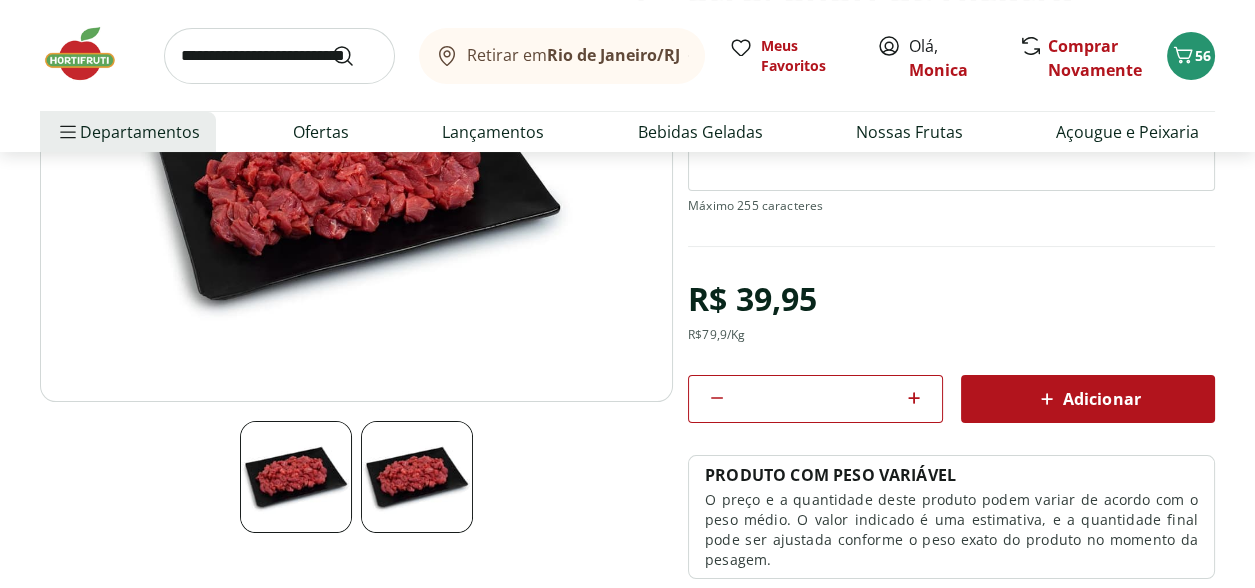 click 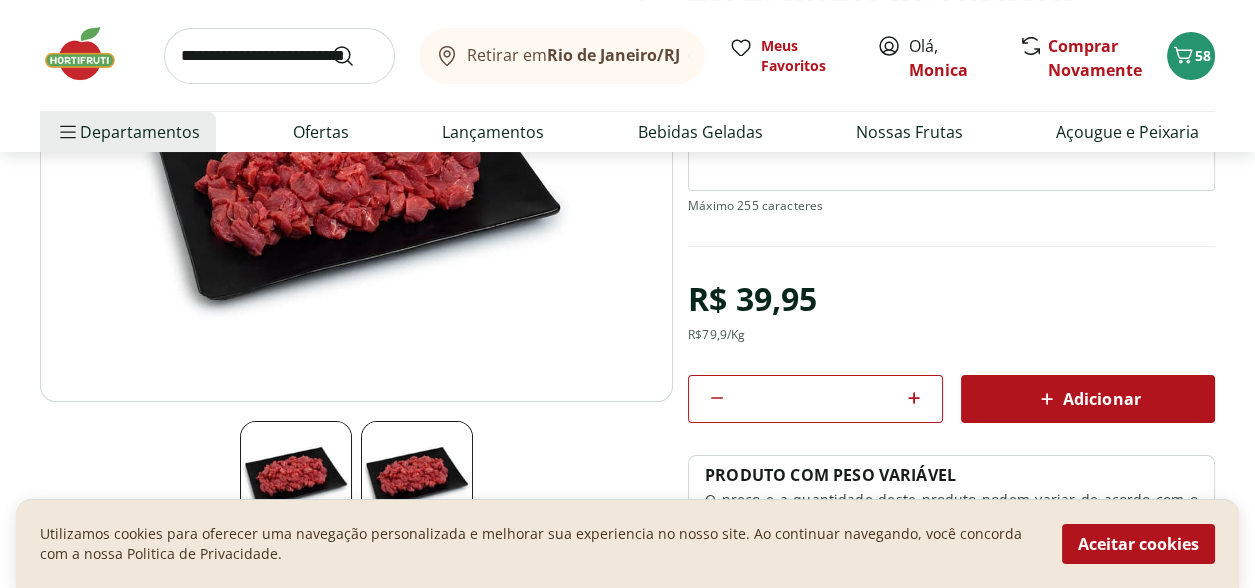 click at bounding box center [356, 179] 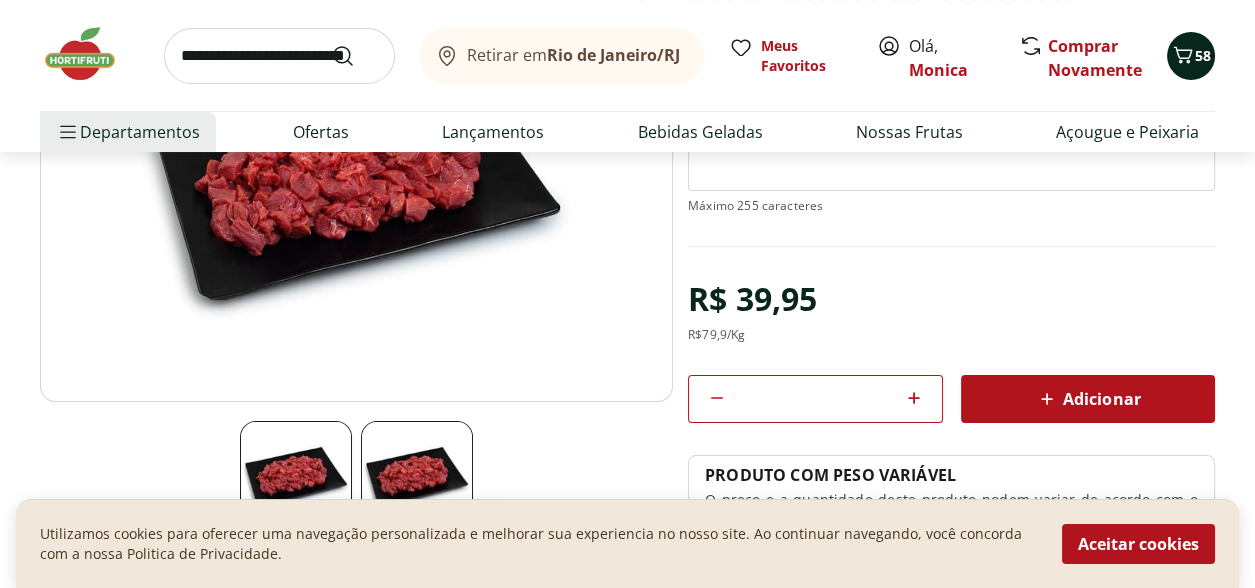 click 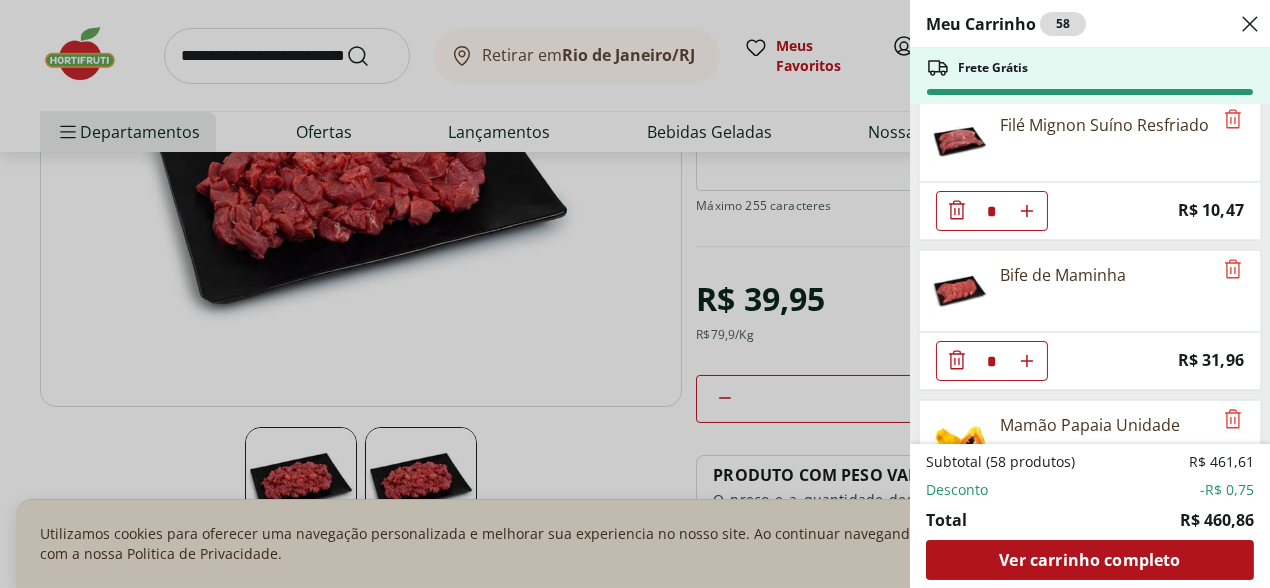 scroll, scrollTop: 3314, scrollLeft: 0, axis: vertical 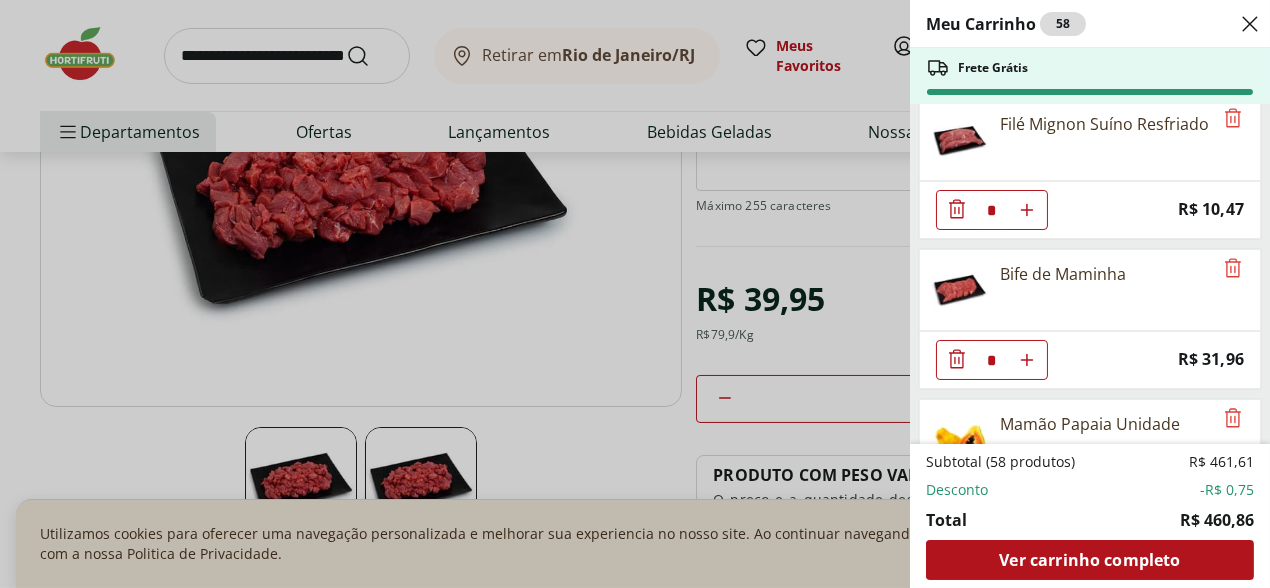 click 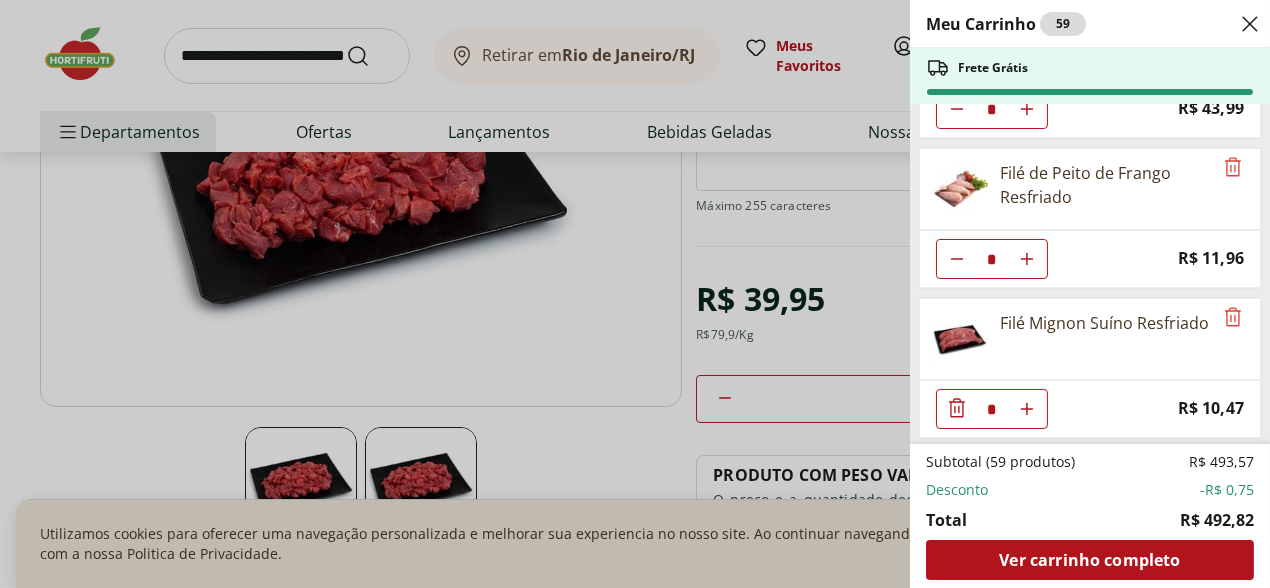 scroll, scrollTop: 3114, scrollLeft: 0, axis: vertical 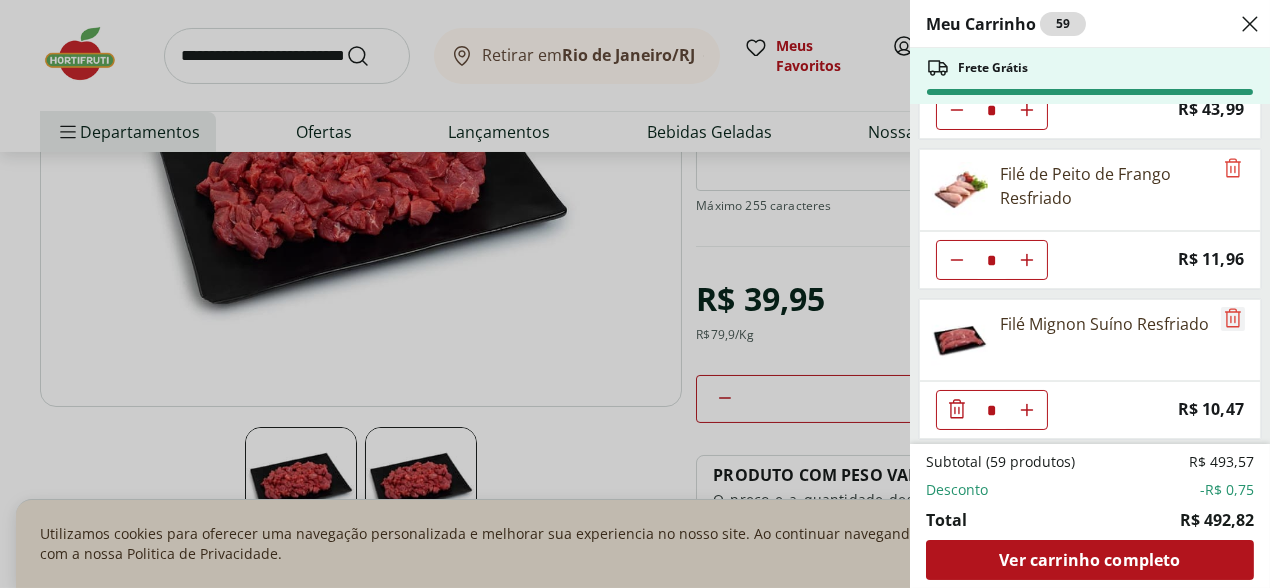 click 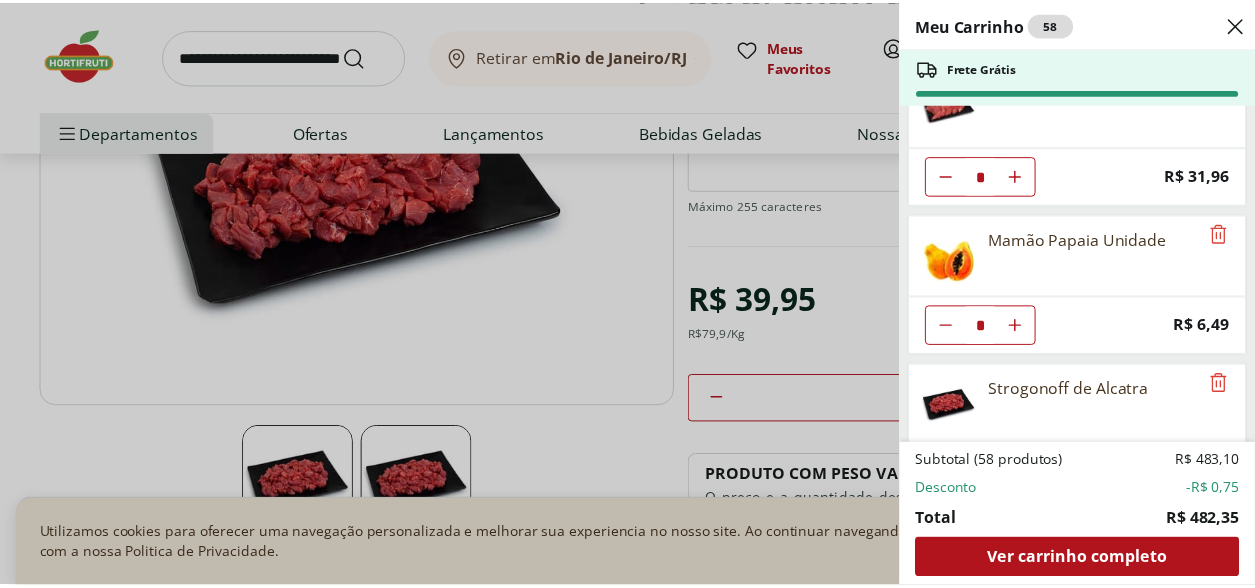 scroll, scrollTop: 3365, scrollLeft: 0, axis: vertical 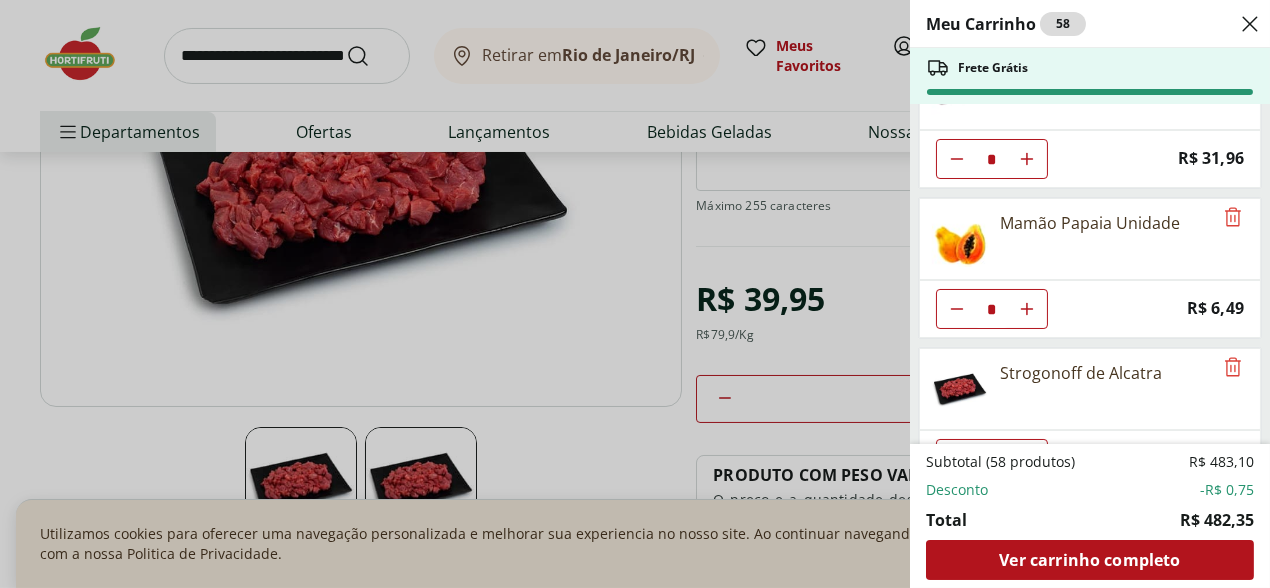 click on "Meu Carrinho 58 Frete Grátis Banana Nanica Unidade * Price: R$ [PRICE] Laranja Seleta Unidade * Price: R$ [PRICE] Limão Tahity Unidade * Price: R$ [PRICE] Alho Nacional Beneficiado Unidade * Price: R$ [PRICE] Cebola Nacional Unidade * Original price: R$ [PRICE] Price: R$ [PRICE] Alho Poró - Unidade * Price: R$ [PRICE] Tomate Grape Fiorello 300g * Price: R$ [PRICE] Alface Crespa Verde Hidropônica Unidade * Price: R$ [PRICE] Alface Crespa Roxa Hidropônica * Price: R$ [PRICE] ESPINAFRE BABY LEAF HIDROSOL * Price: R$ [PRICE] Couve Higienizada Processada Frutifique 150g * Price: R$ [PRICE] Couve-Flor Unidade * Price: R$ [PRICE] Brócolis Ninja Unidade * Price: R$ [PRICE] Salsa/Salsinha Maço Unidade * Price: R$ [PRICE] Batata Doce Unidade * Price: R$ [PRICE] Cenoura Unidade * Price: R$ [PRICE] Pera Portuguesa Unidade * Price: R$ [PRICE] Morango Bandeja 250g * Price: R$ [PRICE] Abobrinha Italiana Unidade * Price: R$ [PRICE] Ovos Brancos Embalados com 30 unidades * Price: R$ [PRICE] Carne Moída Patinho Resfriada Natural da Terra 500g * Price: * * *" at bounding box center (635, 294) 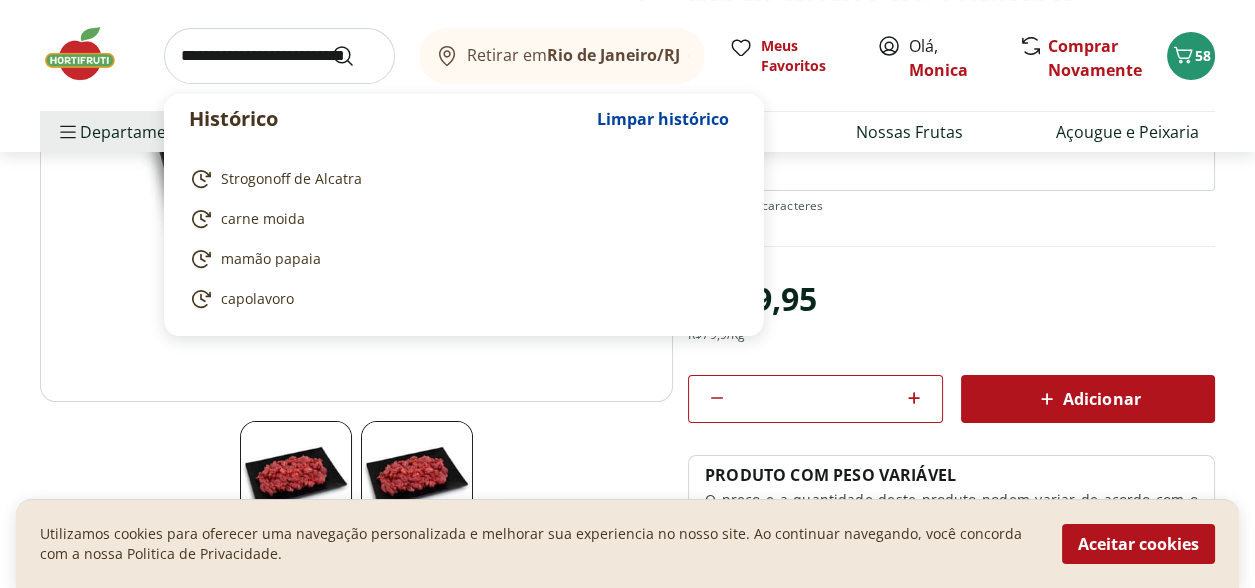 click at bounding box center [279, 56] 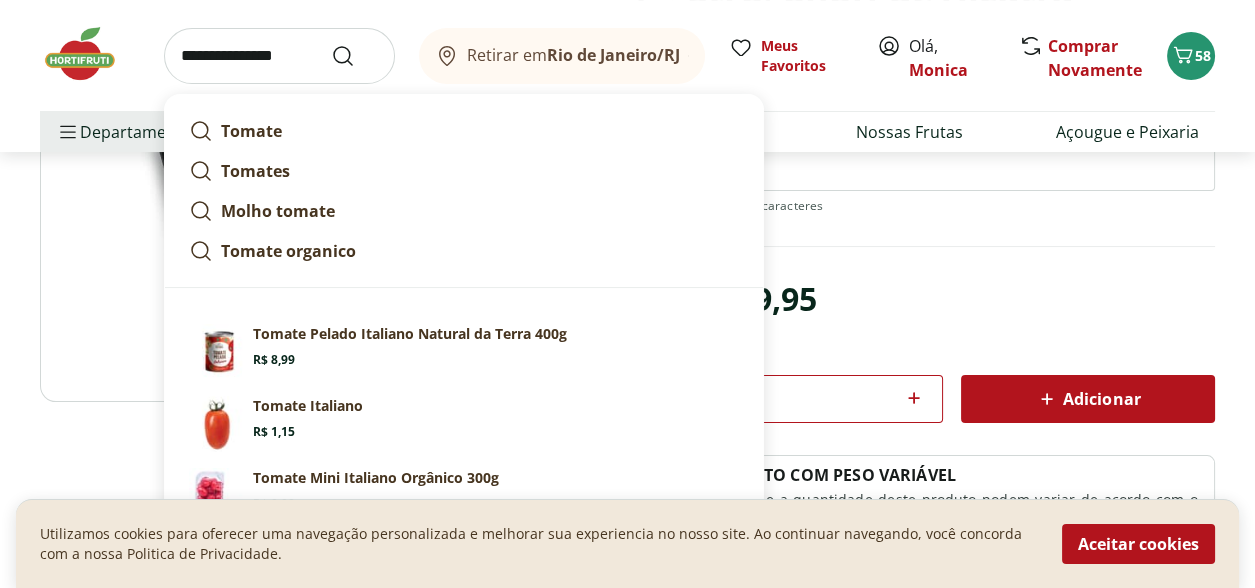 type on "**********" 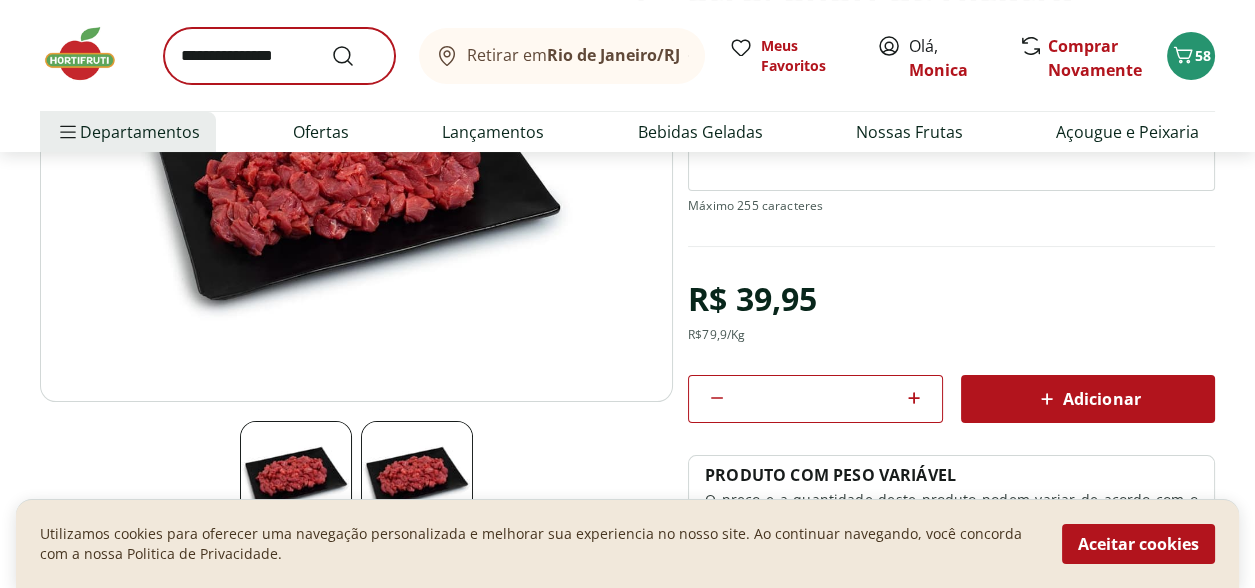scroll, scrollTop: 0, scrollLeft: 0, axis: both 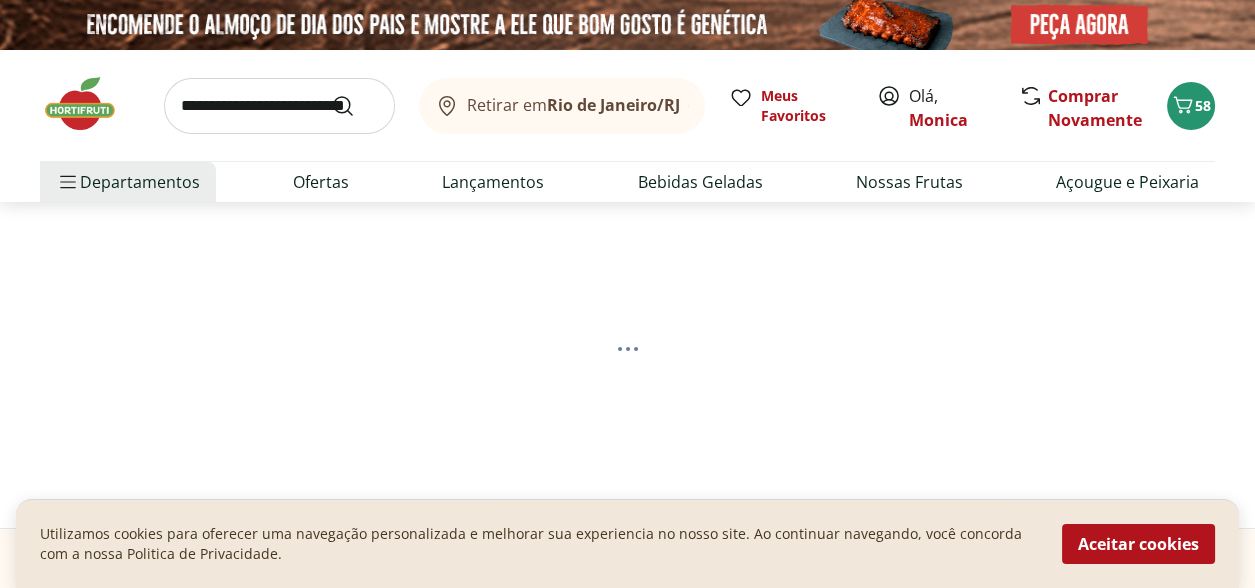 select on "**********" 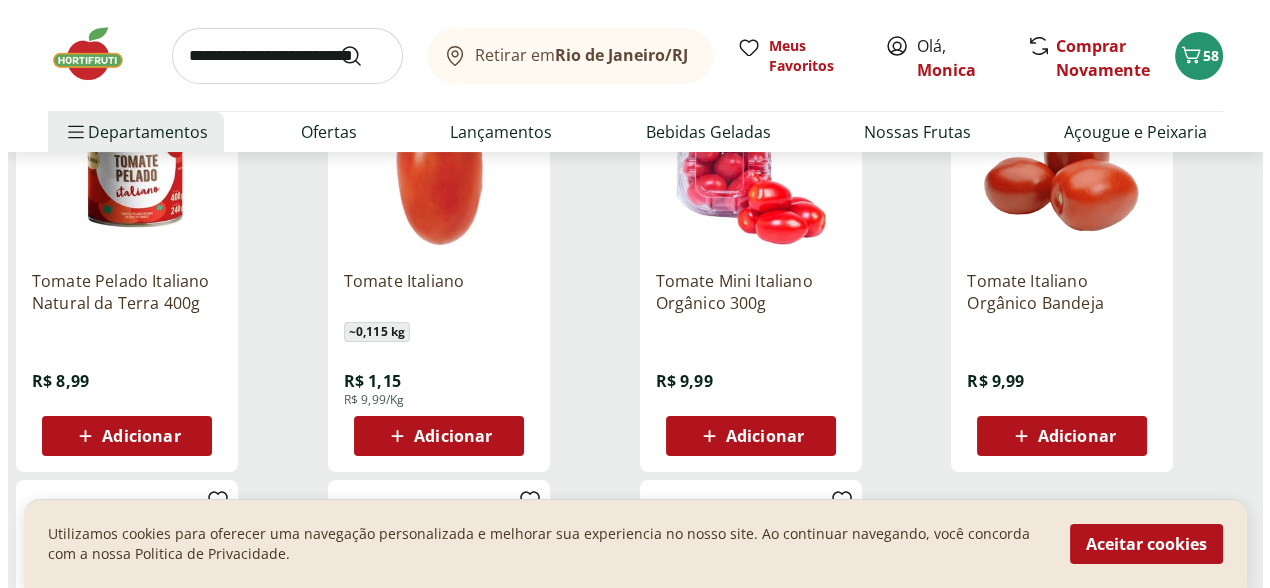 scroll, scrollTop: 400, scrollLeft: 0, axis: vertical 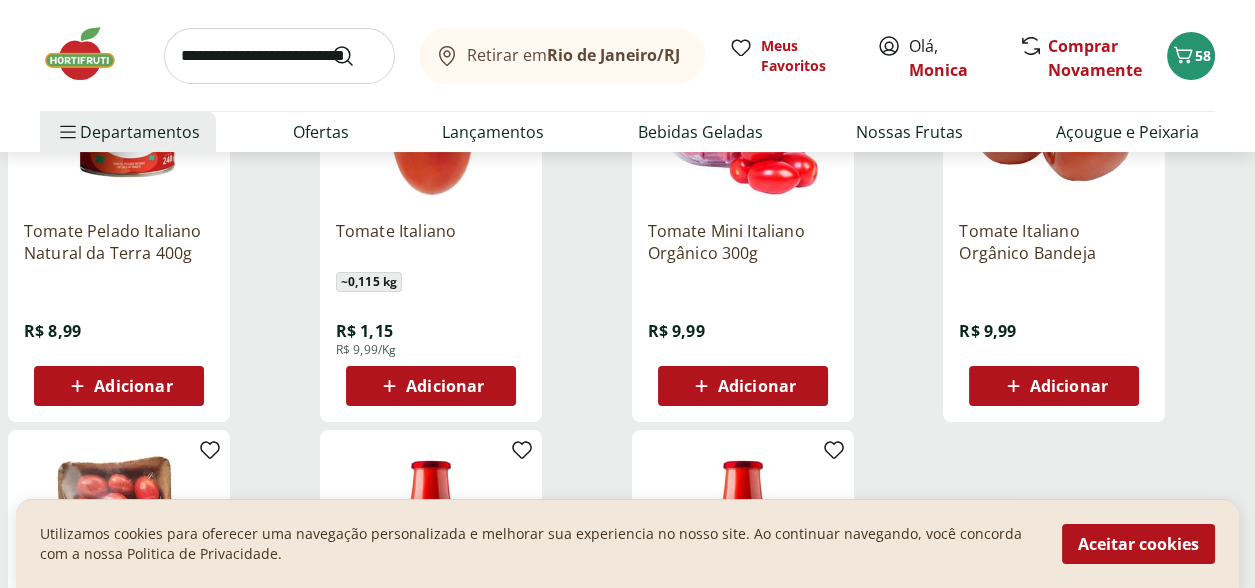 click on "Adicionar" at bounding box center (445, 386) 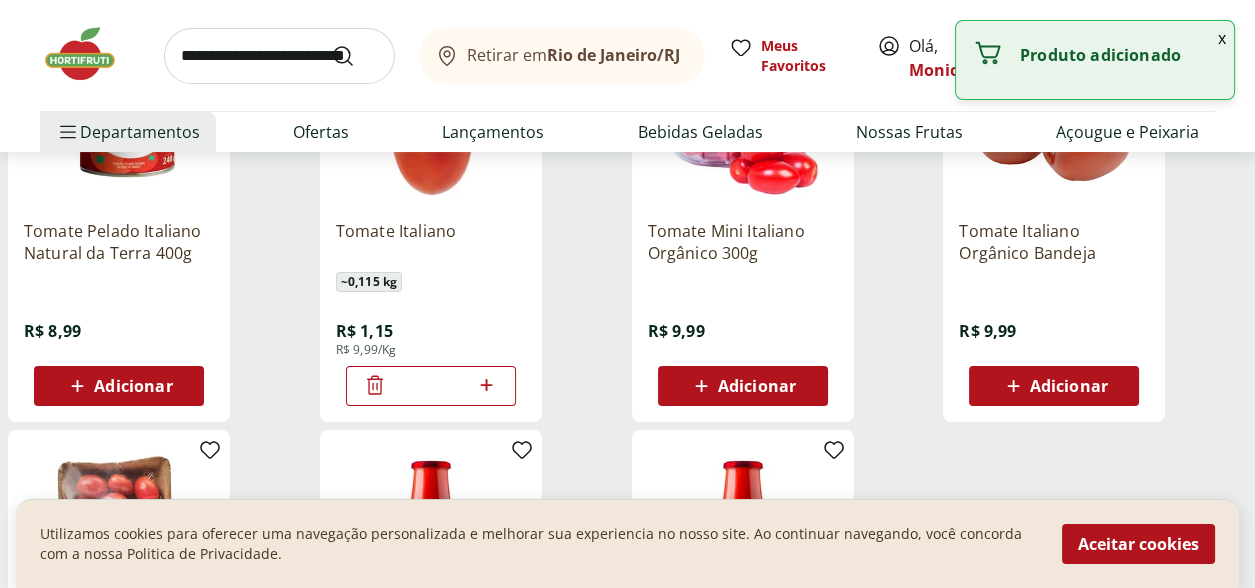 click 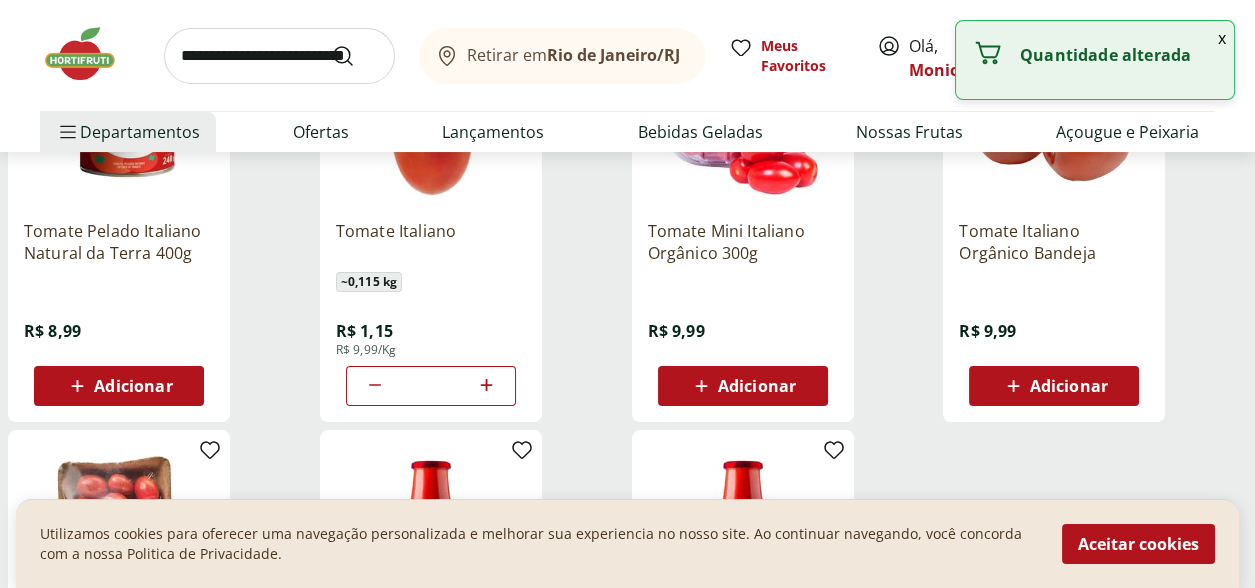click 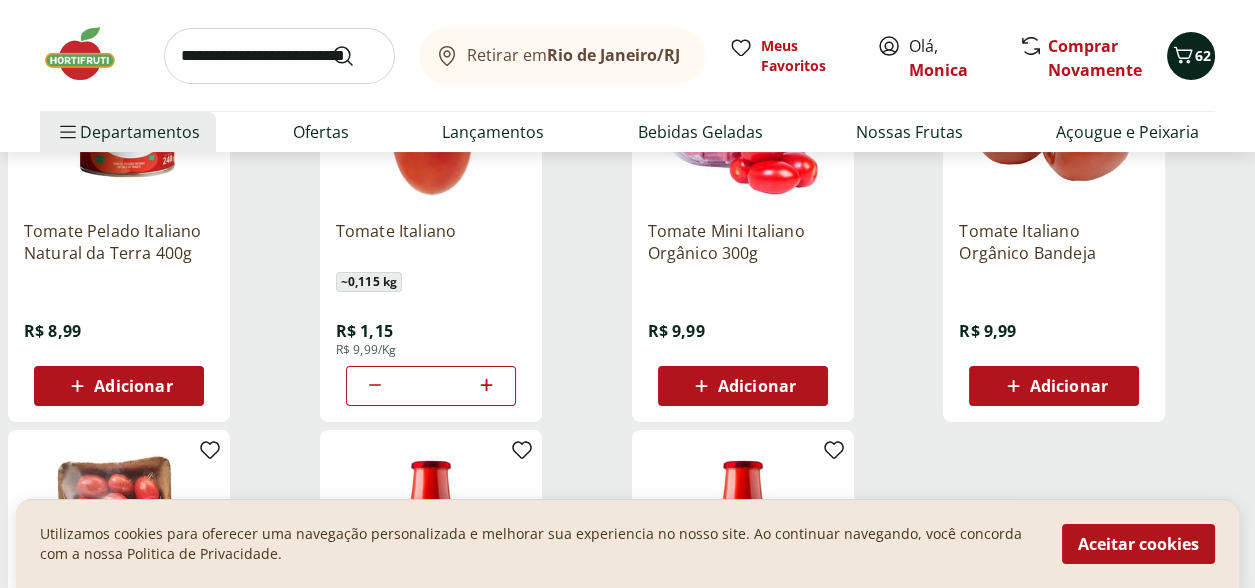 click 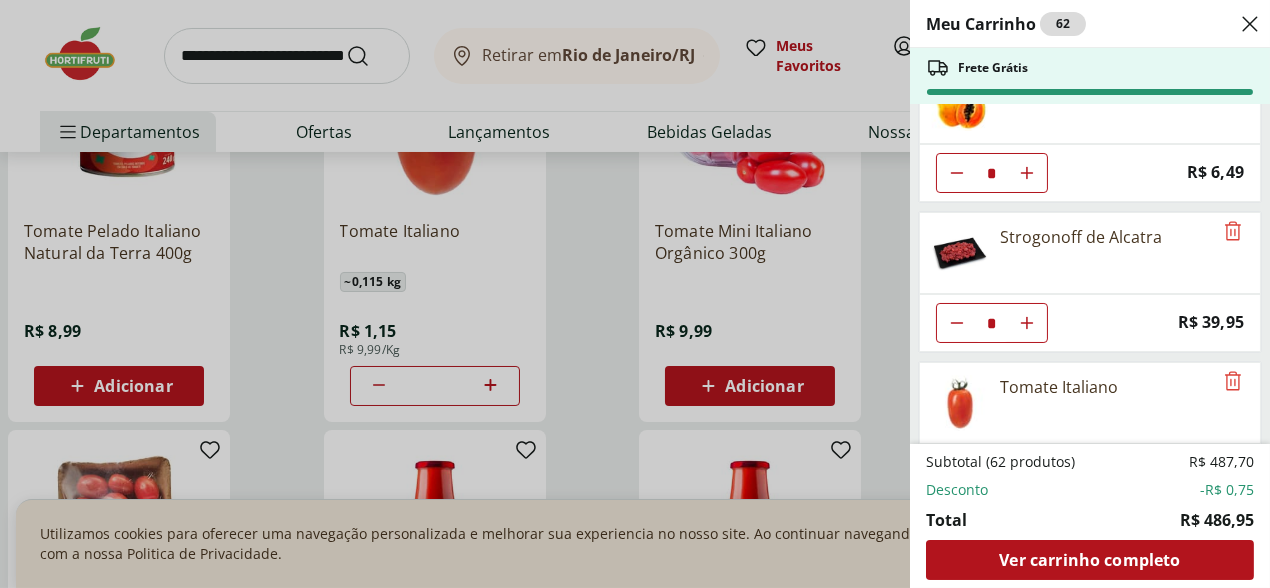 scroll, scrollTop: 3514, scrollLeft: 0, axis: vertical 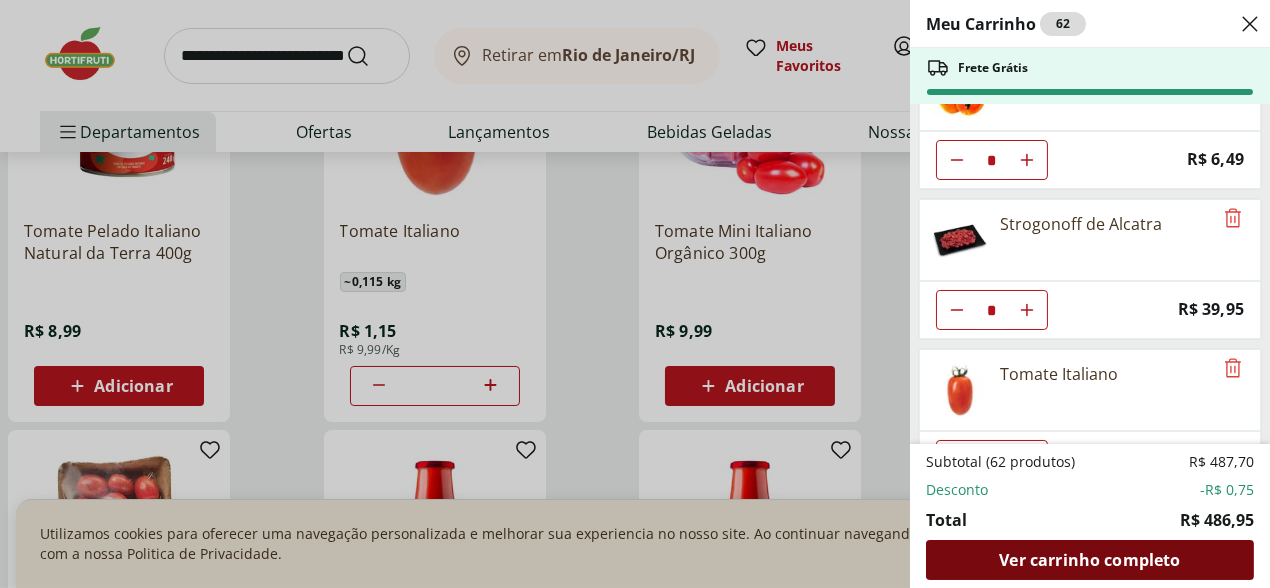 click on "Ver carrinho completo" at bounding box center [1089, 560] 